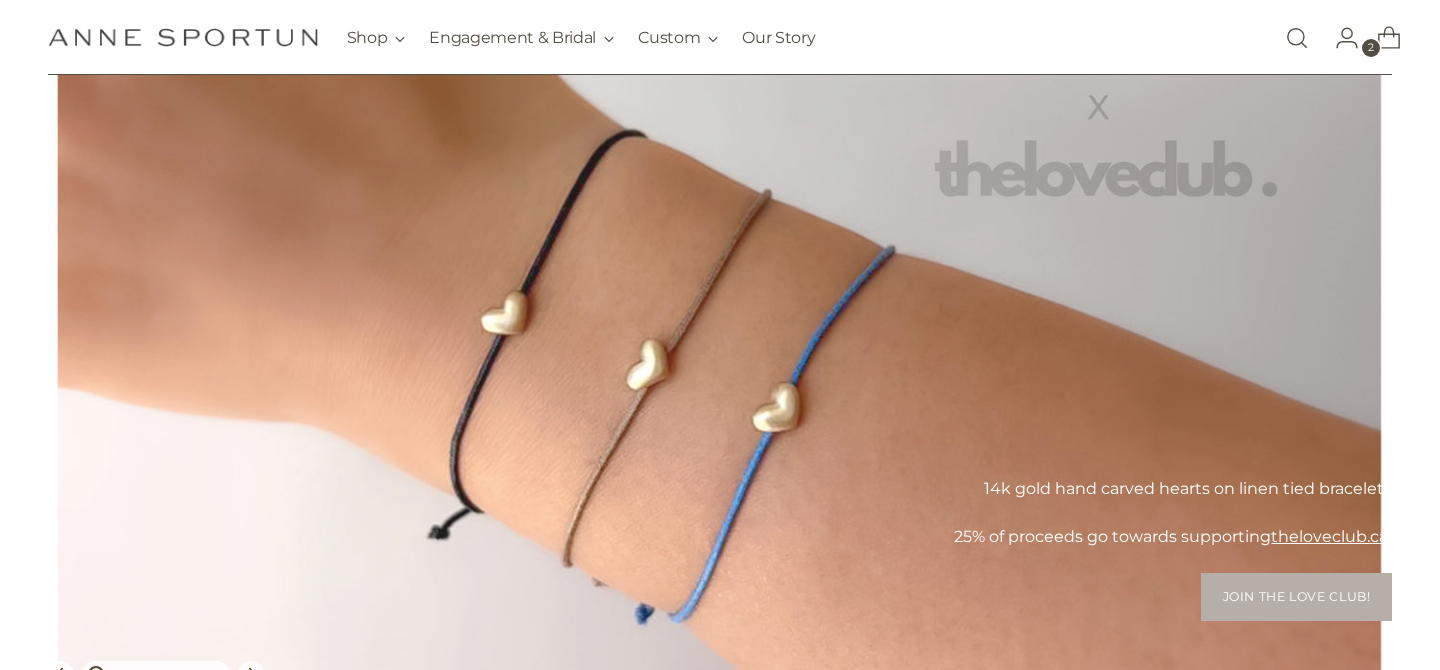 scroll, scrollTop: 0, scrollLeft: 0, axis: both 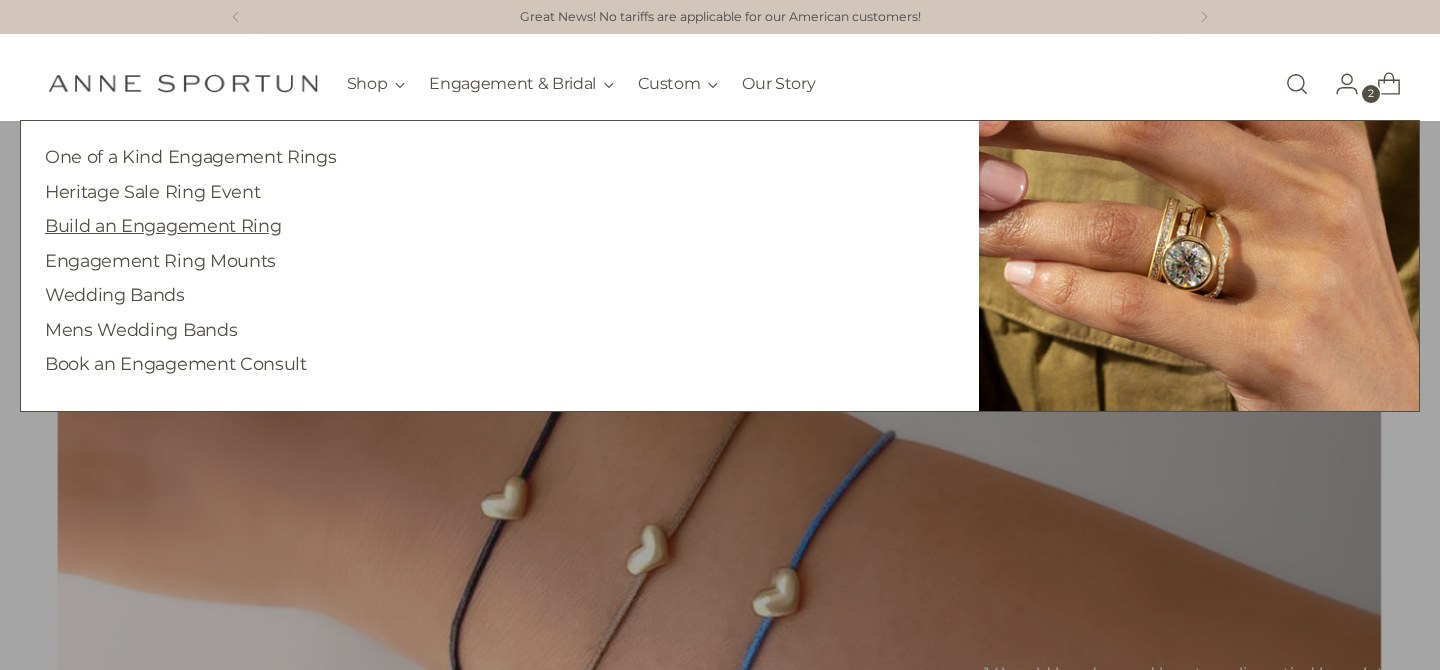 click on "Build an Engagement Ring" at bounding box center [163, 225] 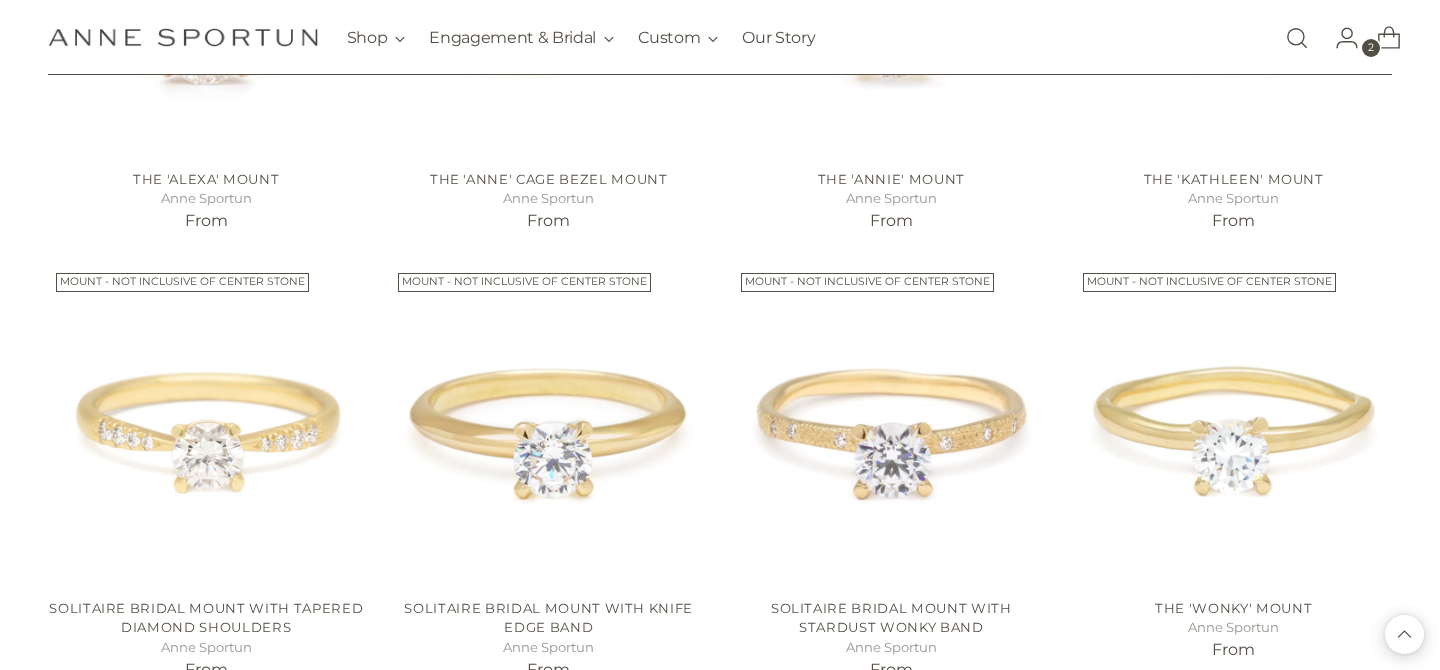 scroll, scrollTop: 1163, scrollLeft: 0, axis: vertical 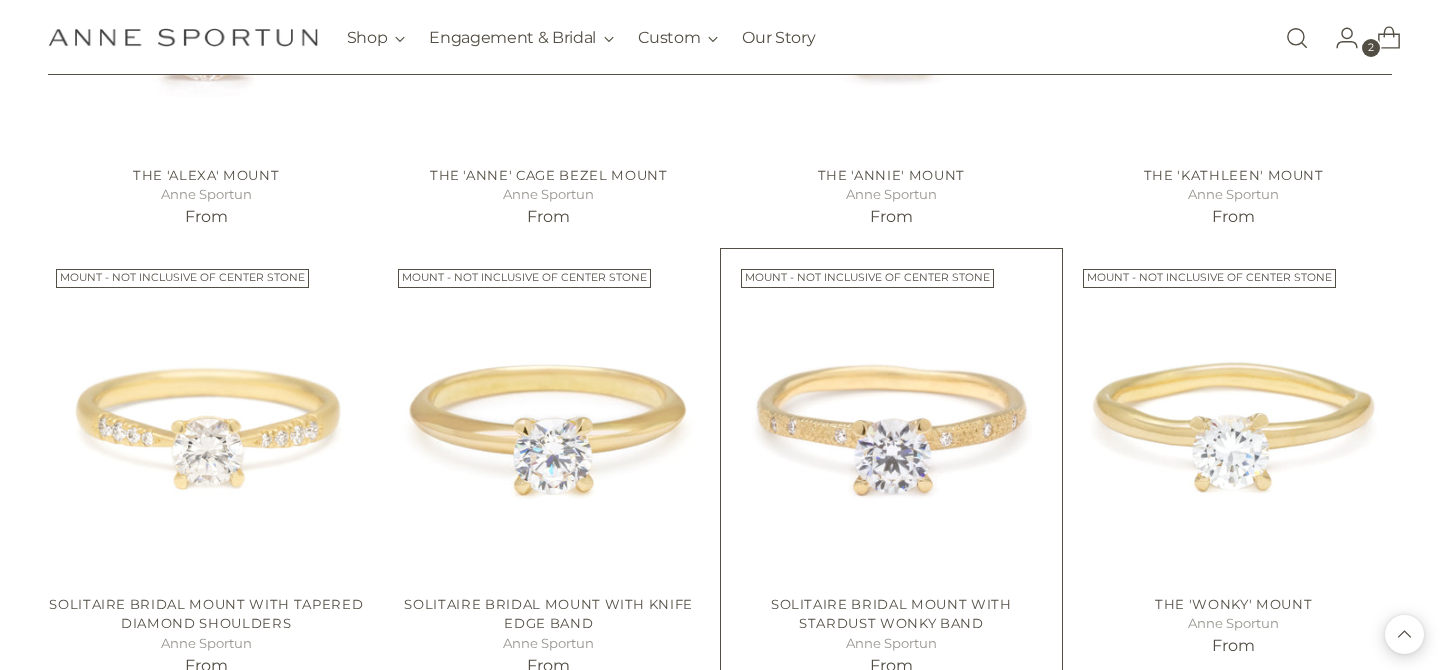 click at bounding box center (0, 0) 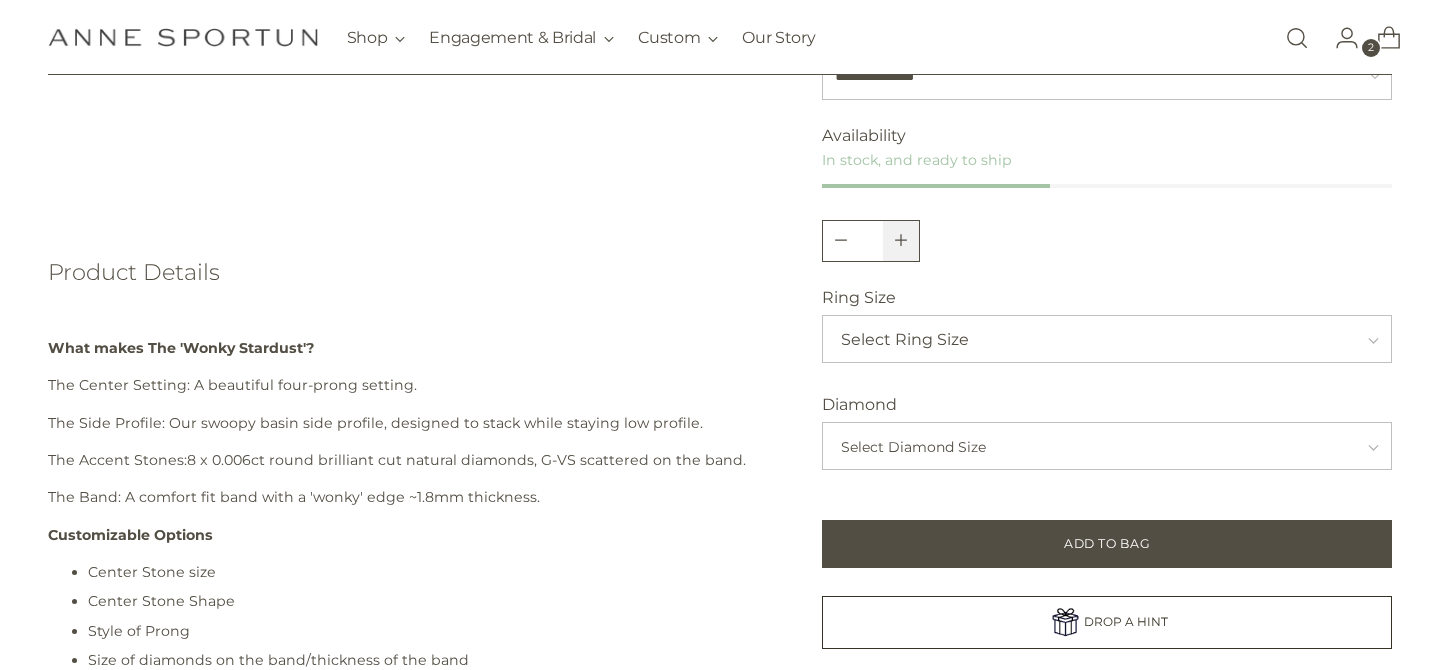 scroll, scrollTop: 812, scrollLeft: 0, axis: vertical 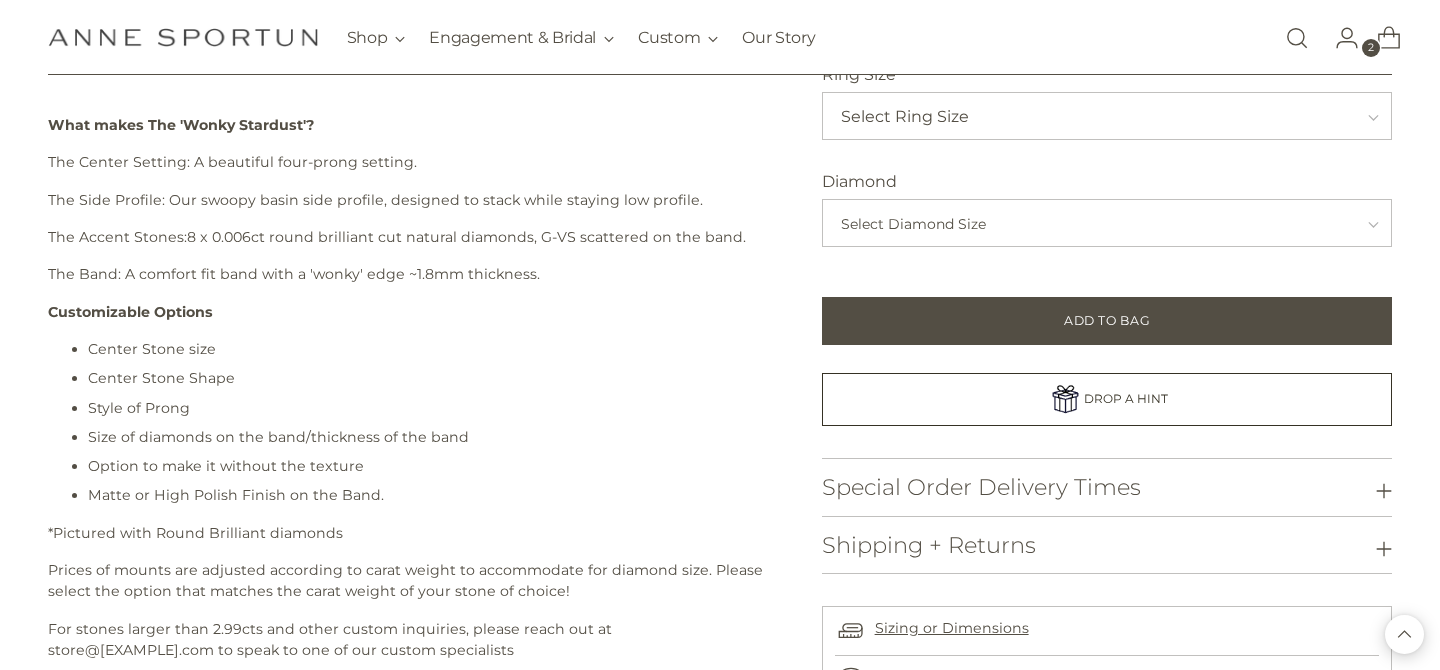 click on "Select Diamond Size" at bounding box center (1101, 224) 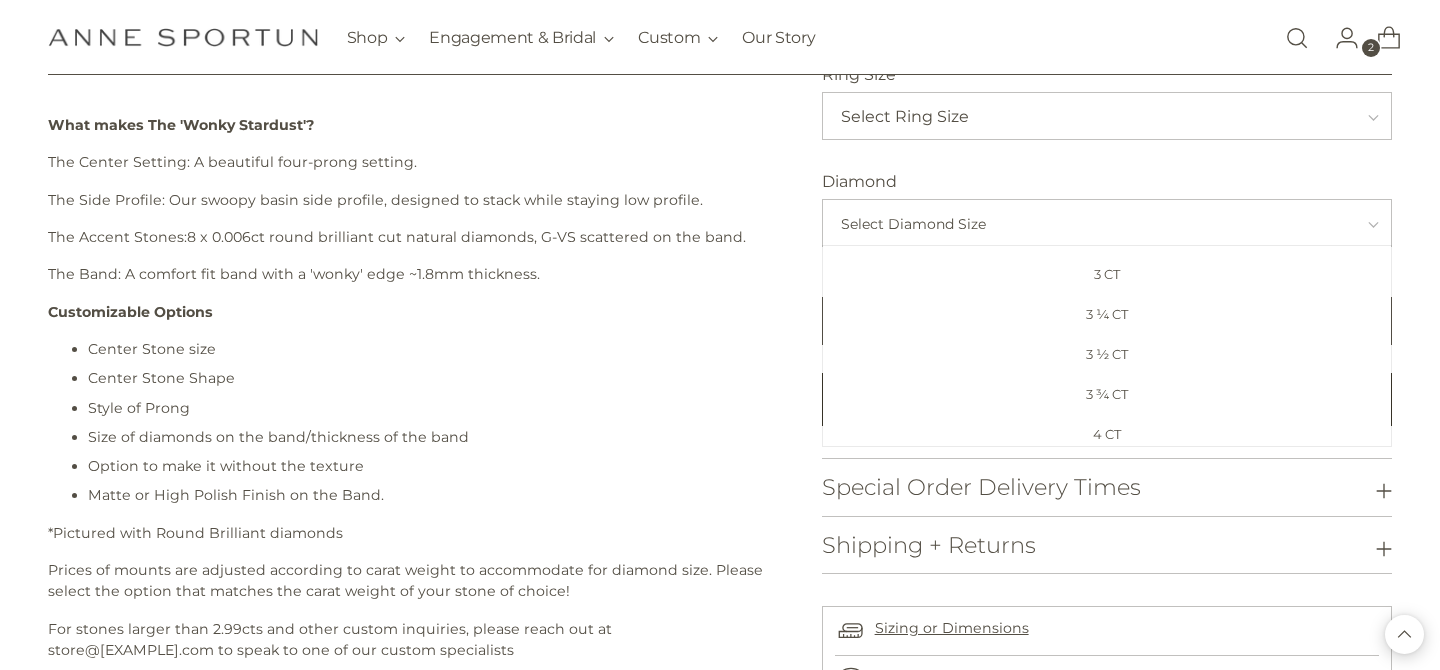 scroll, scrollTop: 640, scrollLeft: 0, axis: vertical 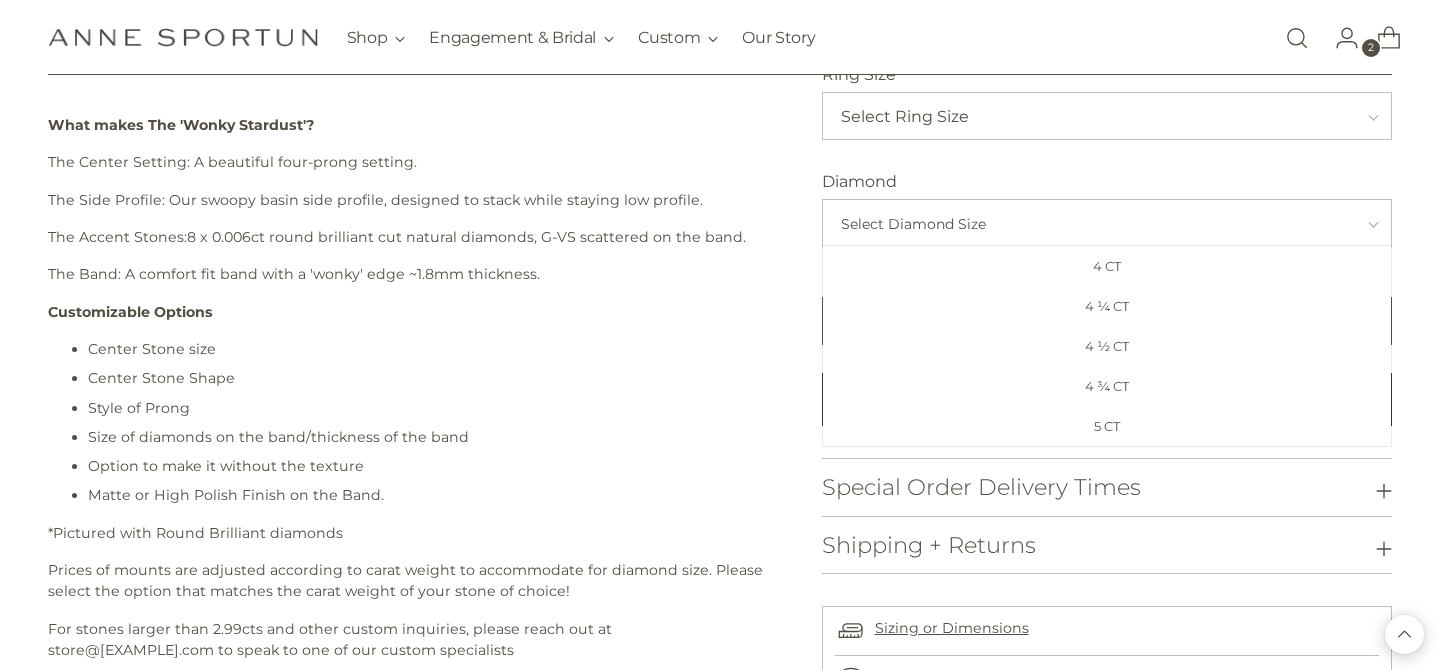click on "Option to make it without the texture" at bounding box center (431, 466) 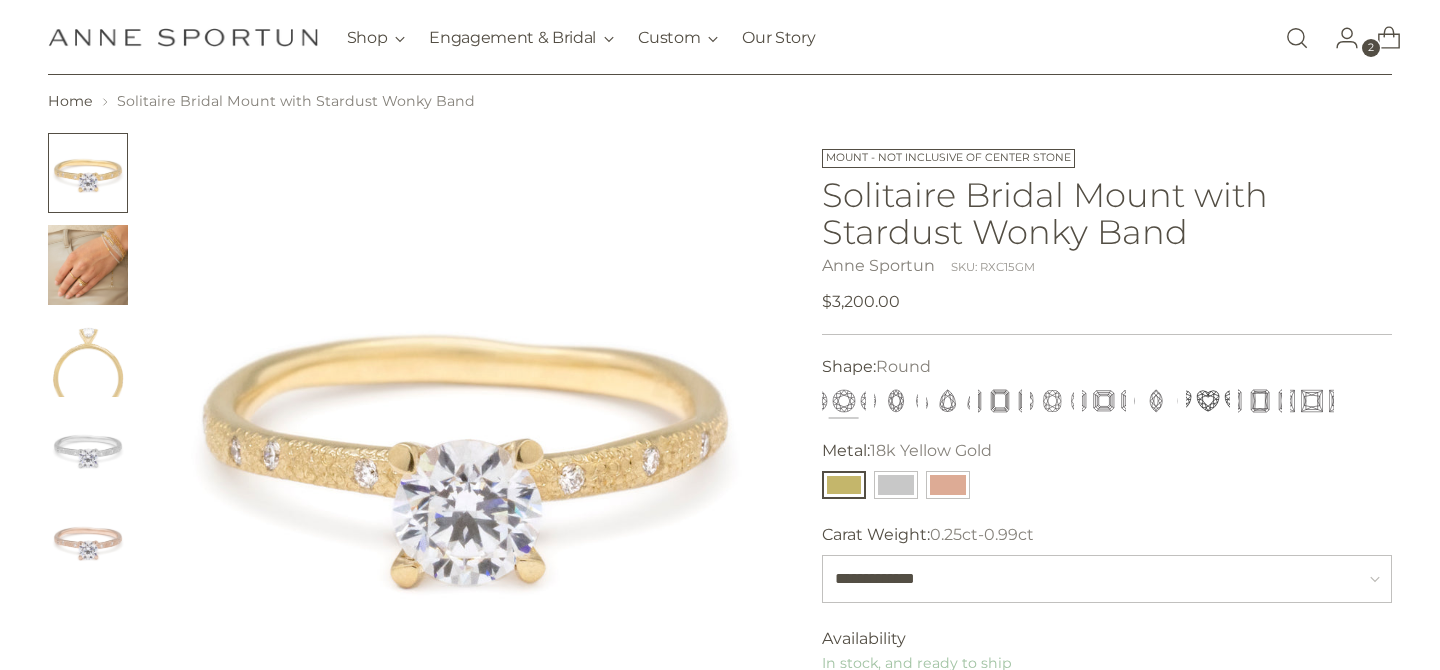 scroll, scrollTop: 113, scrollLeft: 0, axis: vertical 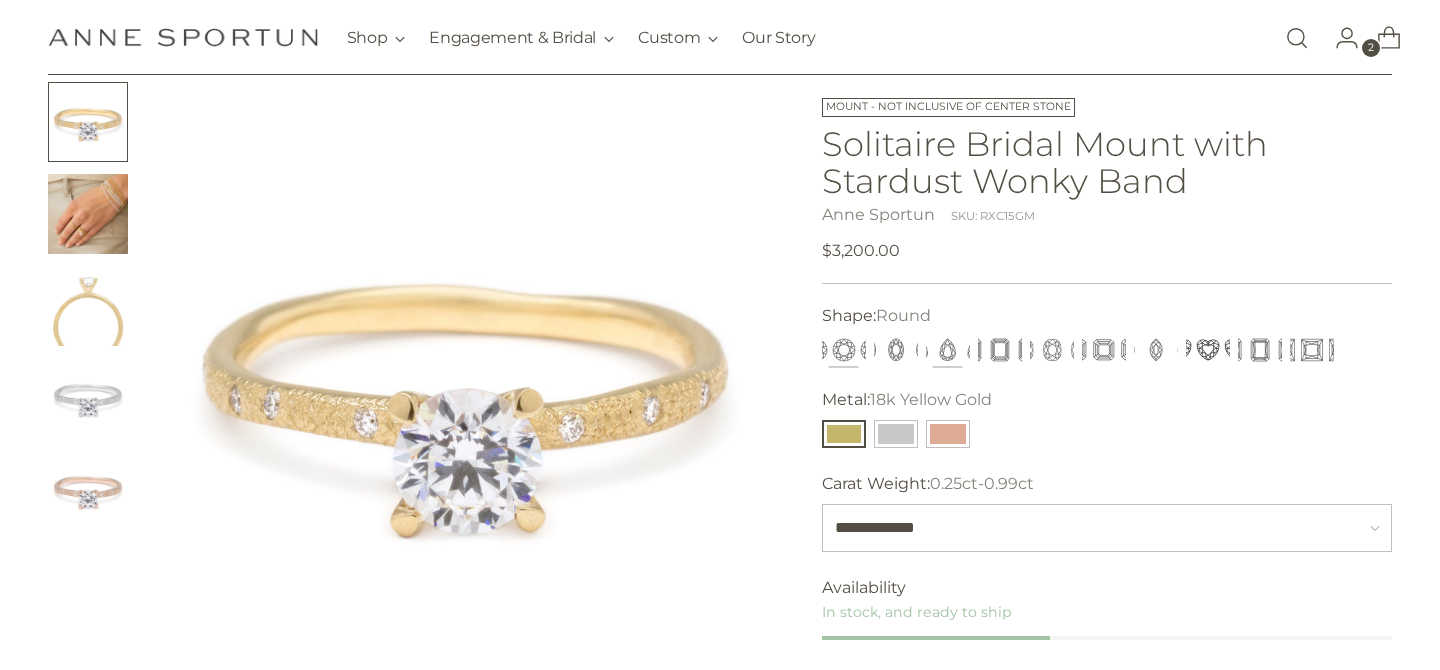 click at bounding box center [948, 350] 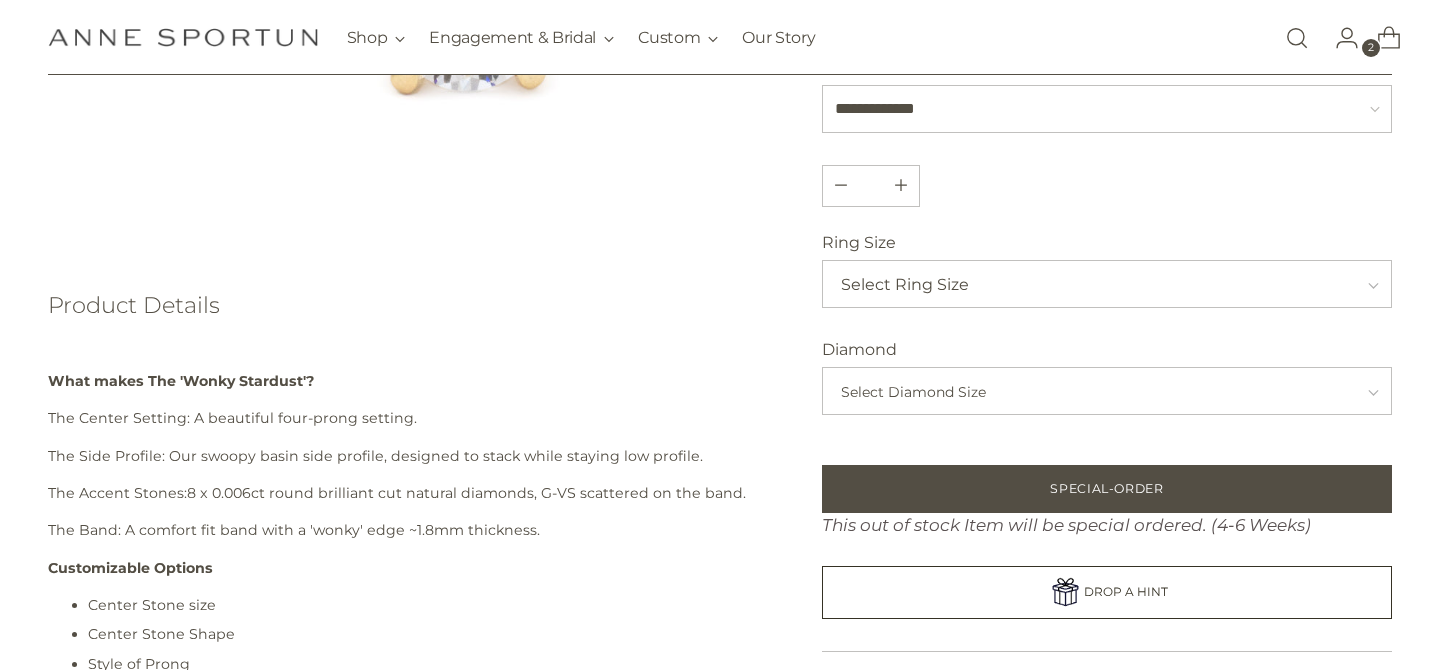 scroll, scrollTop: 606, scrollLeft: 0, axis: vertical 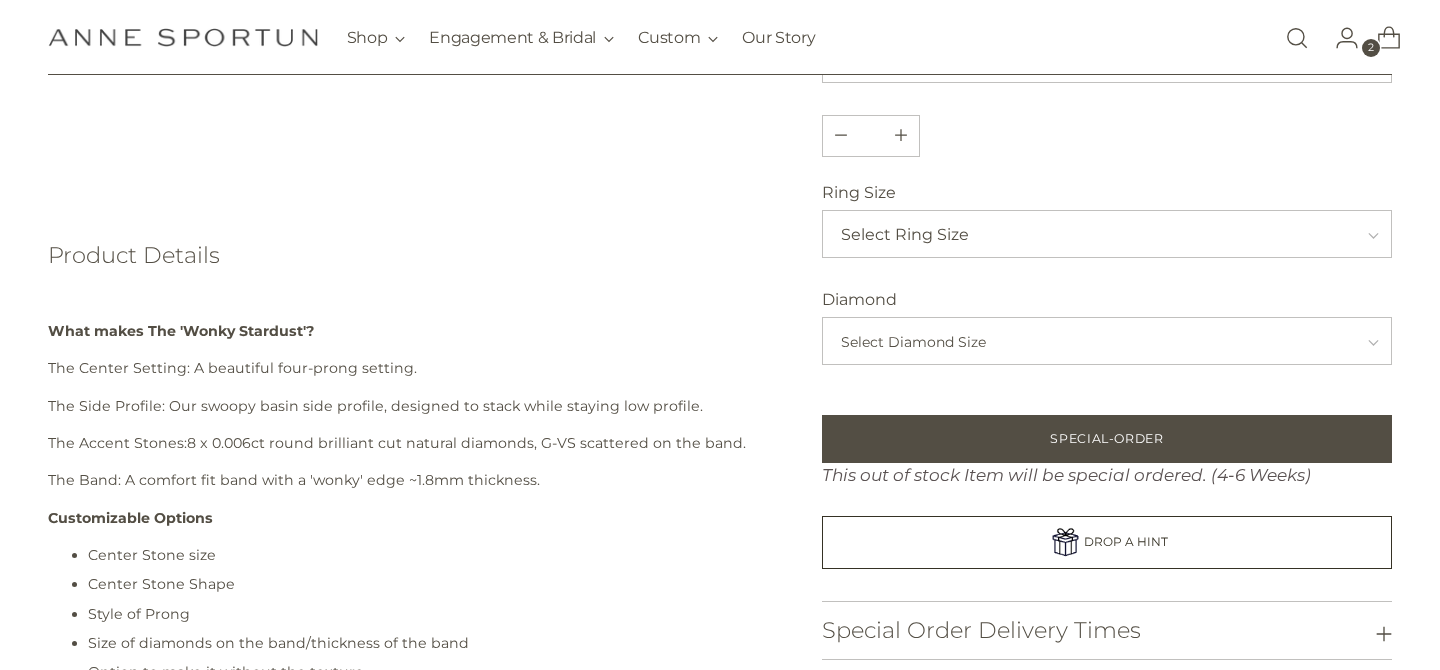 click on "Select Ring Size" at bounding box center [1101, 235] 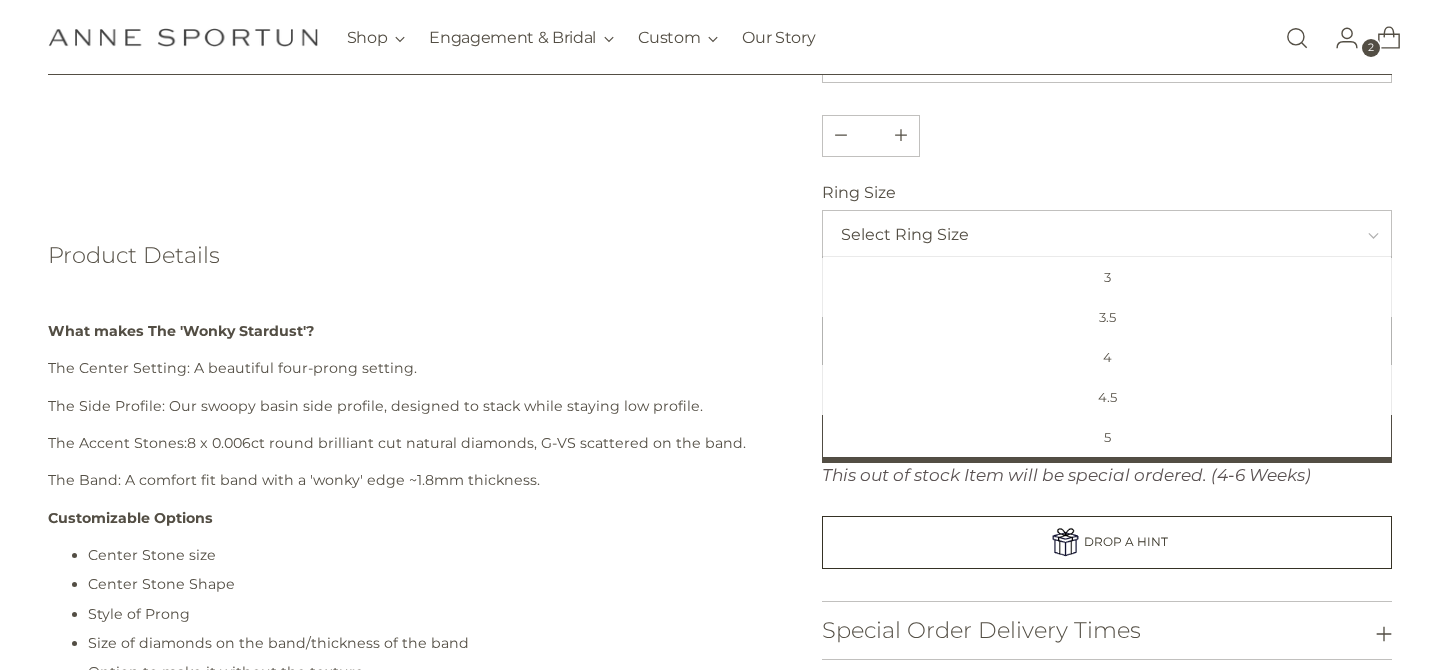 click on "Mount - Not inclusive of center stone
Solitaire Bridal Mount with Stardust Wonky Band Anne Sportun SKU: RXC15GM
Regular price
$3,200.00
Unit price
/ per
Pear" at bounding box center [1107, 255] 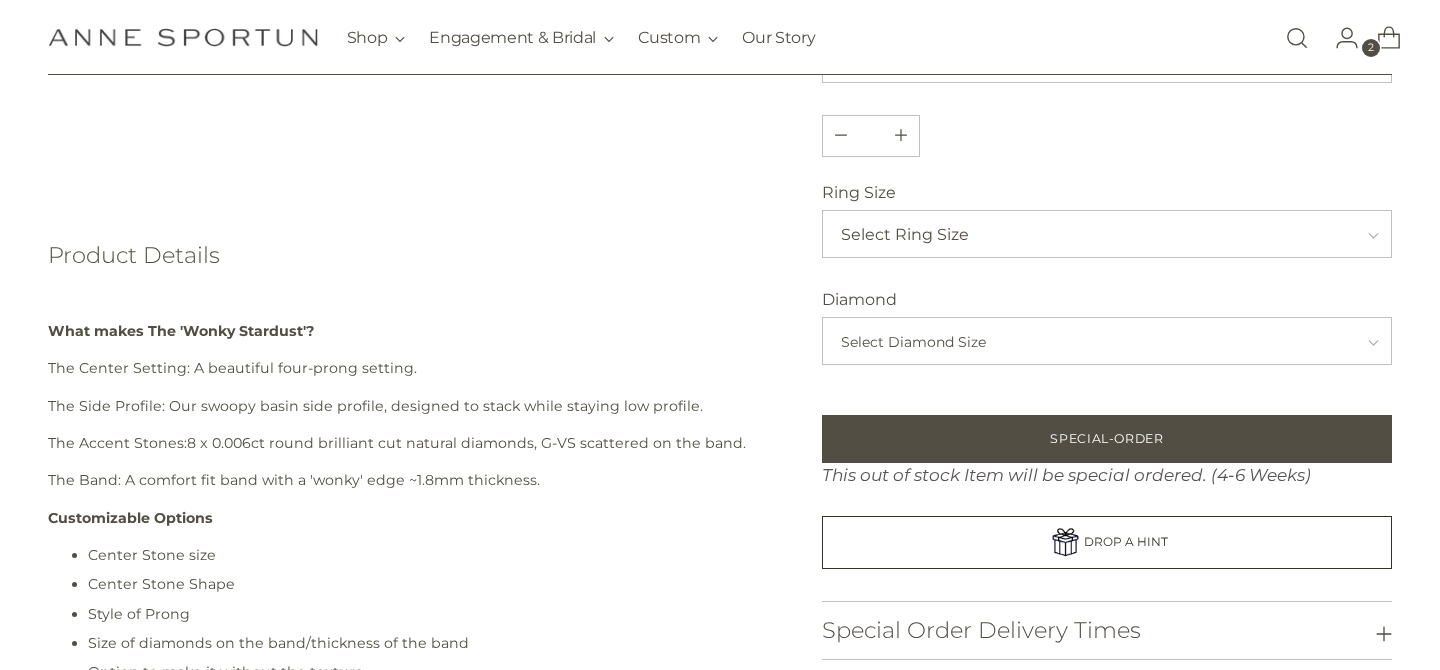 click on "Select Diamond Size" at bounding box center [1101, 342] 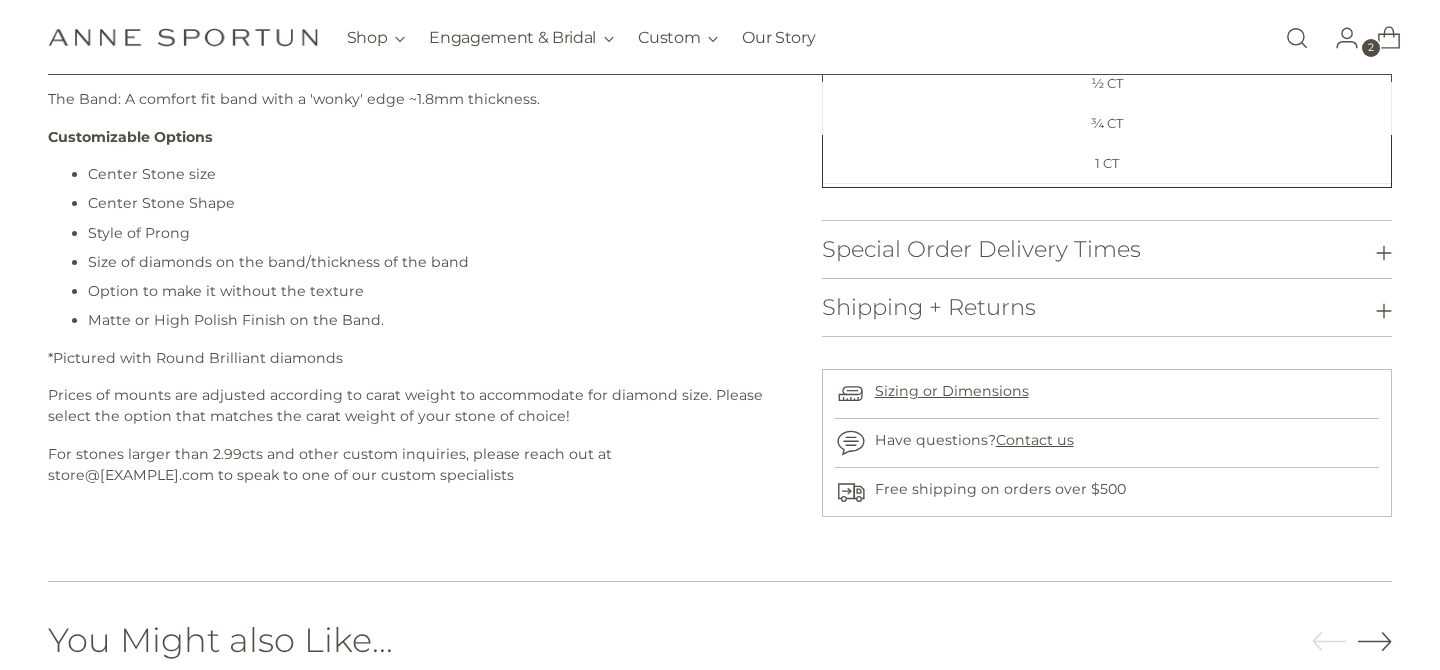 scroll, scrollTop: 1010, scrollLeft: 0, axis: vertical 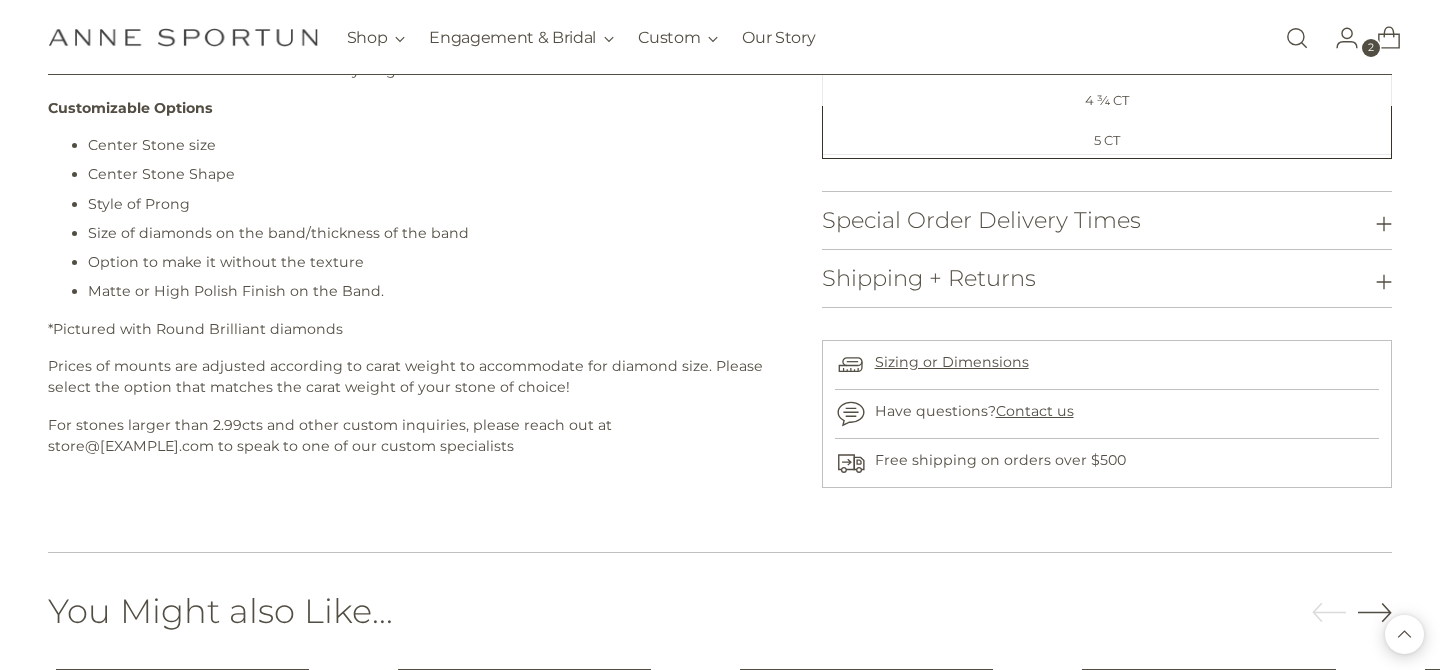 click on "What makes The 'Wonky Stardust'?
The Center Setting: A beautiful four-prong setting.
The Side Profile: Our swoopy basin side profile, designed to stack while staying low profile.
The Accent Stones:  8 x 0.006ct round brilliant cut natural diamonds, G-VS scattered on the band.
The Band: A comfort fit band with a 'wonky' edge ~1.8mm thickness.
Customizable Options
Center Stone size
Center Stone Shape
Style of Prong
Size of diamonds on the band/thickness of the band
Option to make it without the texture
Matte or High Polish Finish on the Band.
*Pictured with Round Brilliant diamonds
Prices of mounts are adjusted according to carat weight to accommodate for diamond size. Please select the option that matches the carat weight of your stone of choice!
For stones larger than 2.99cts and other custom inquiries, please reach out at store@annesportunjewellery.com to speak to one of our custom specialists" at bounding box center [411, 165] 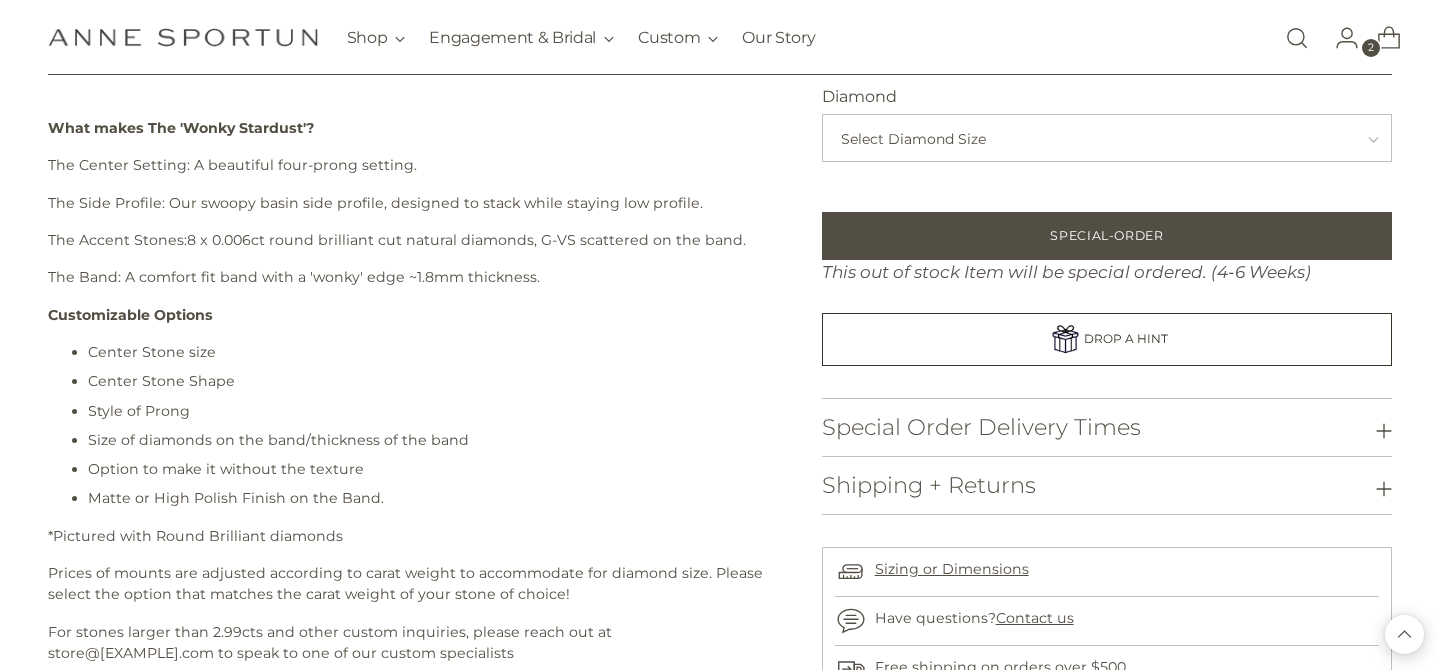 scroll, scrollTop: 0, scrollLeft: 0, axis: both 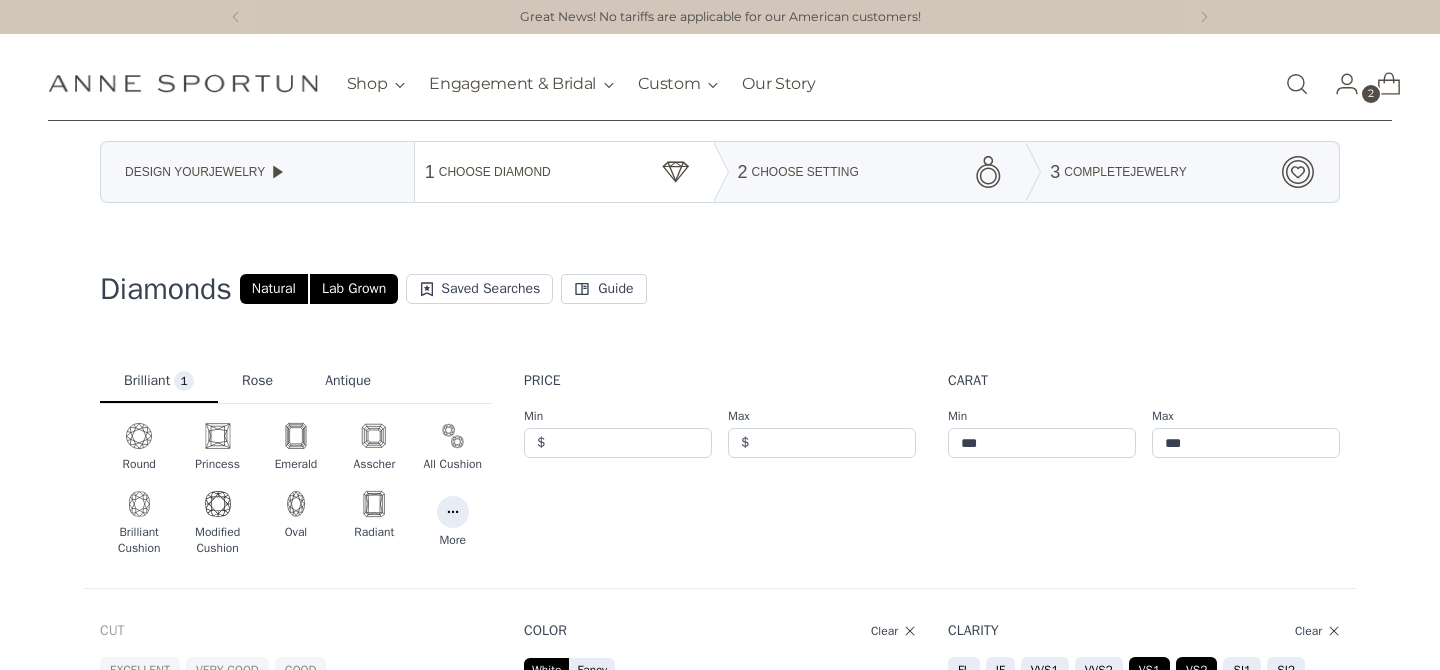 click on "Diamonds Natural Lab Grown Saved Searches Guide Natural Lab Grown" at bounding box center [720, 281] 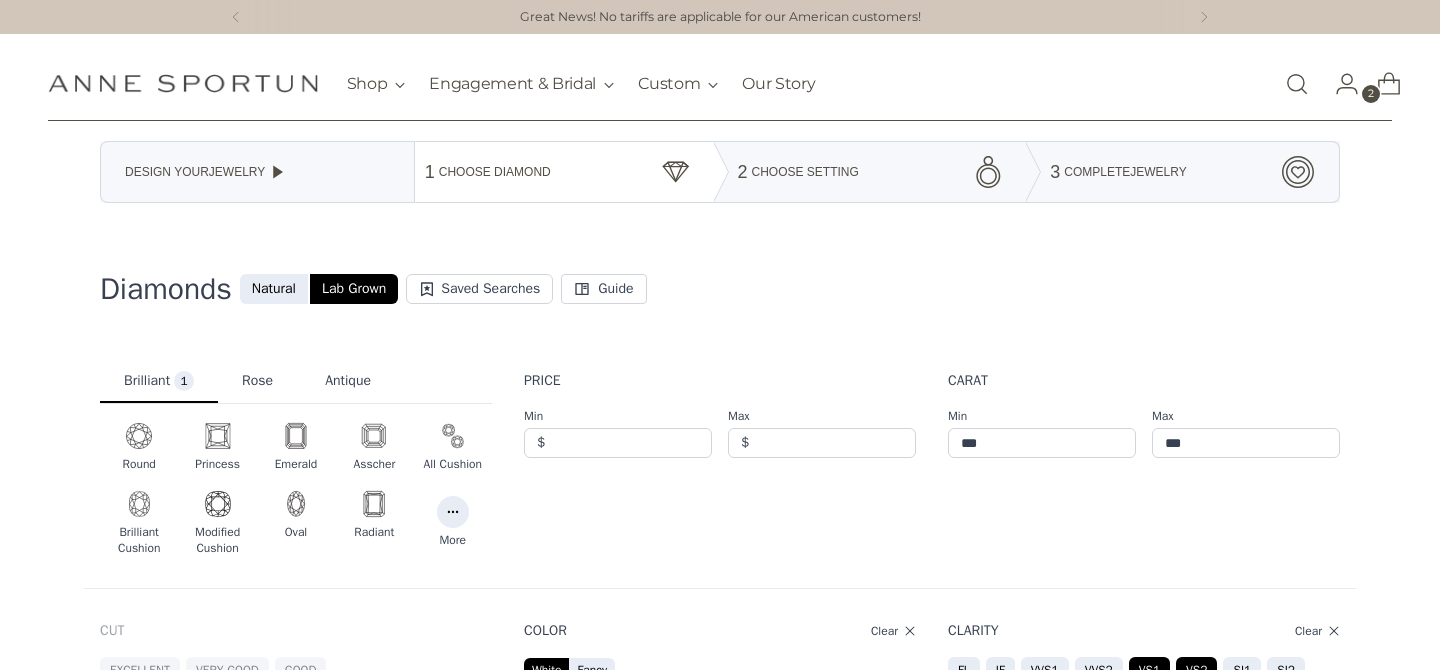 click on "More" at bounding box center [453, 512] 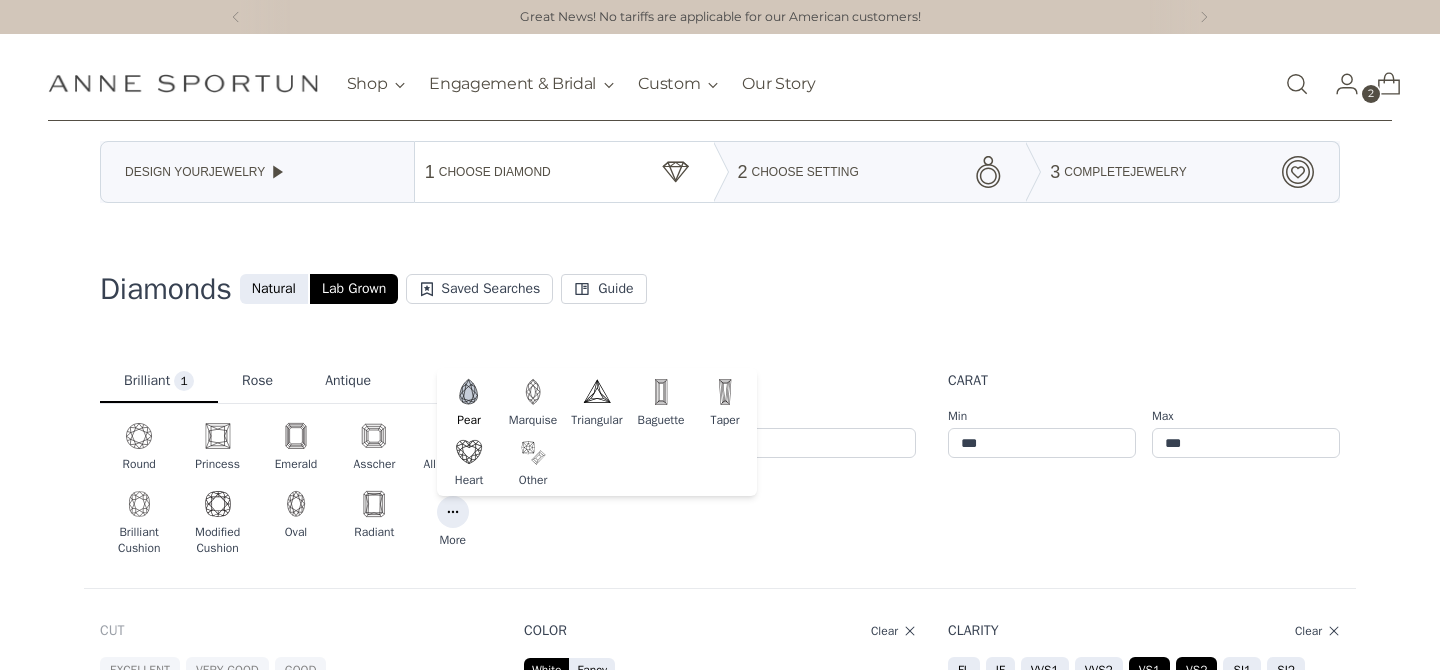 scroll, scrollTop: 0, scrollLeft: 0, axis: both 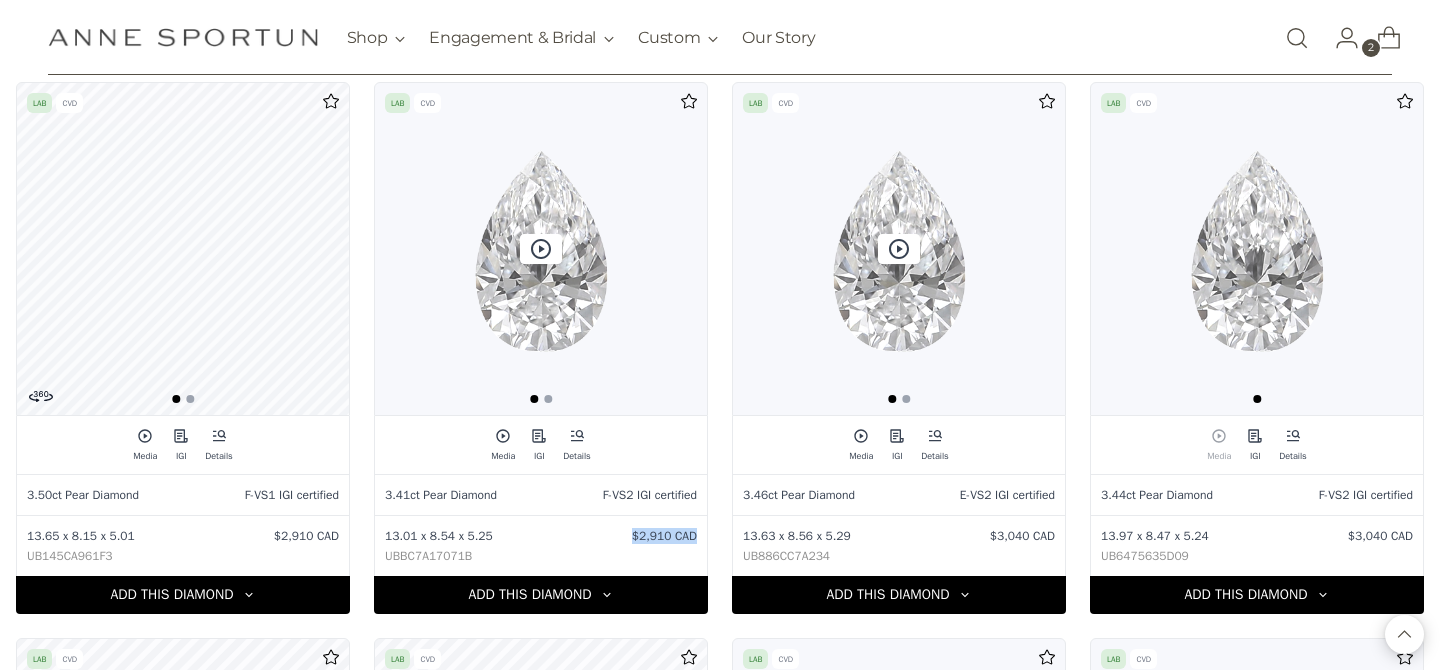 drag, startPoint x: 628, startPoint y: 538, endPoint x: 707, endPoint y: 540, distance: 79.025314 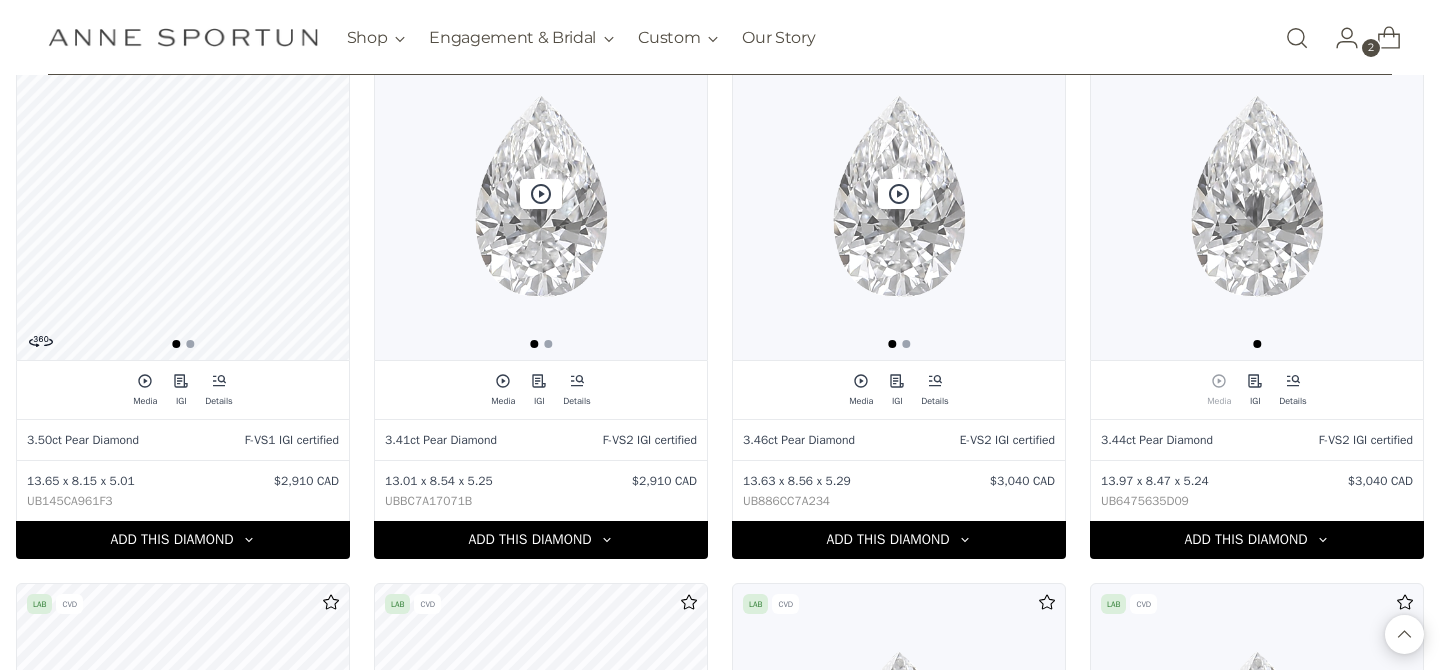 scroll, scrollTop: 950, scrollLeft: 0, axis: vertical 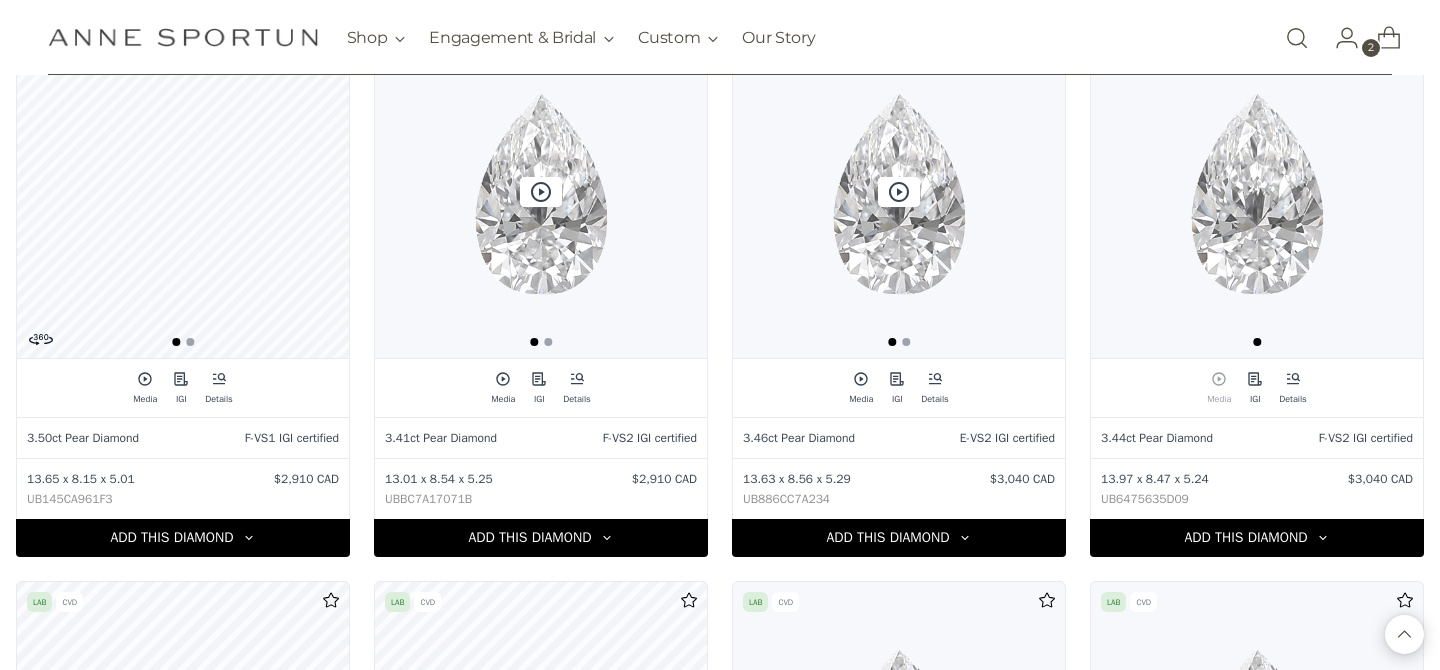 click on "$3,040 CAD" at bounding box center (1022, 479) 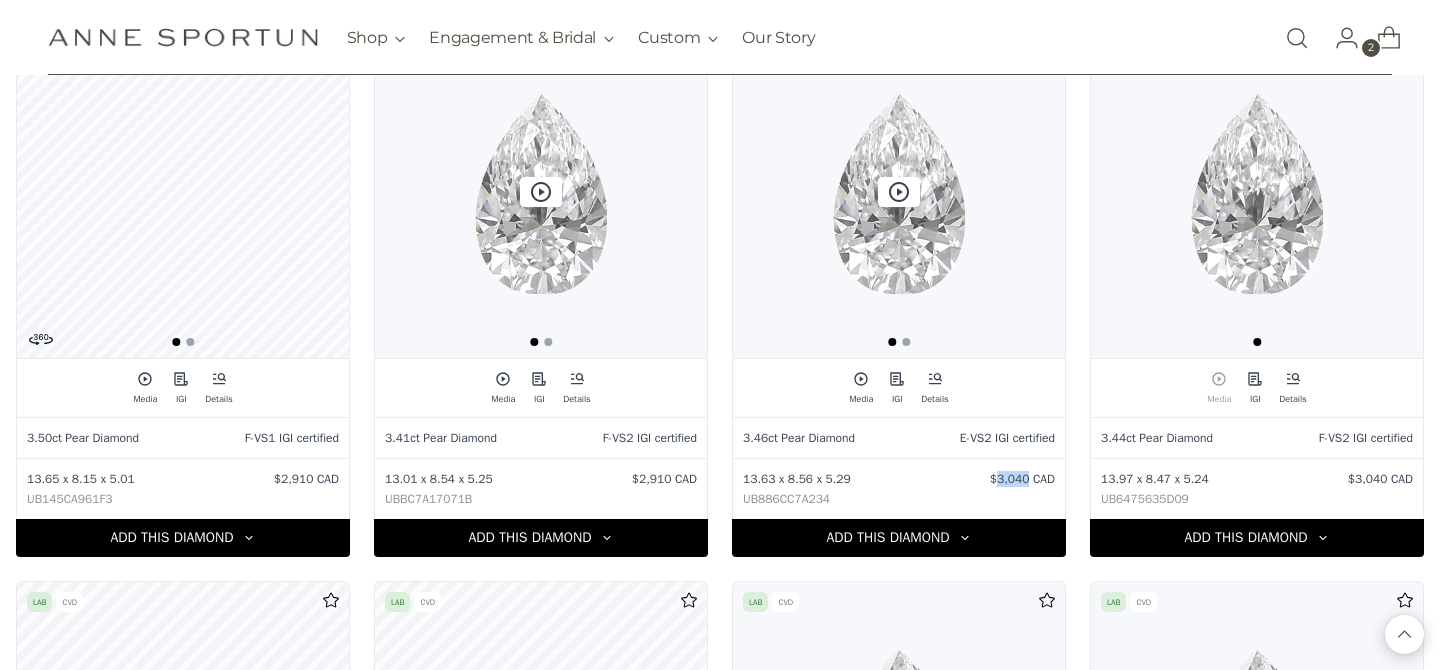 click on "$3,040 CAD" at bounding box center [1022, 479] 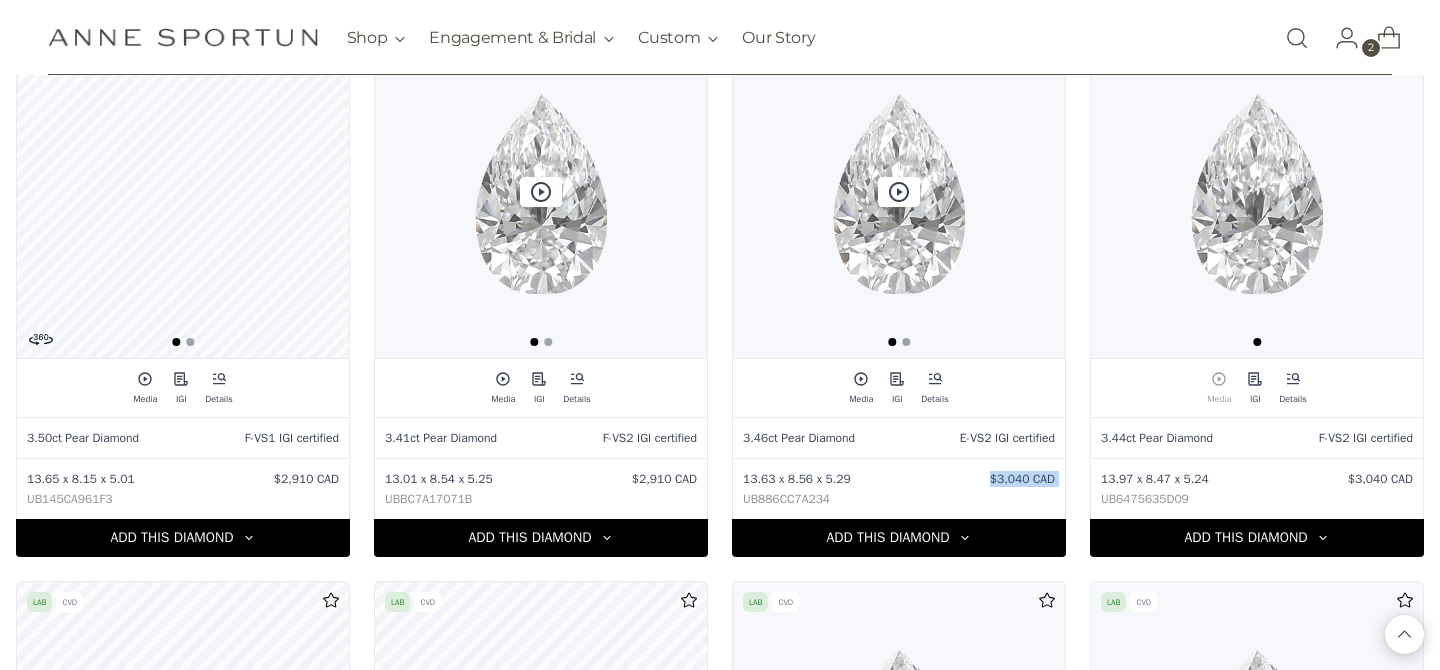 click on "$3,040 CAD" at bounding box center [1022, 479] 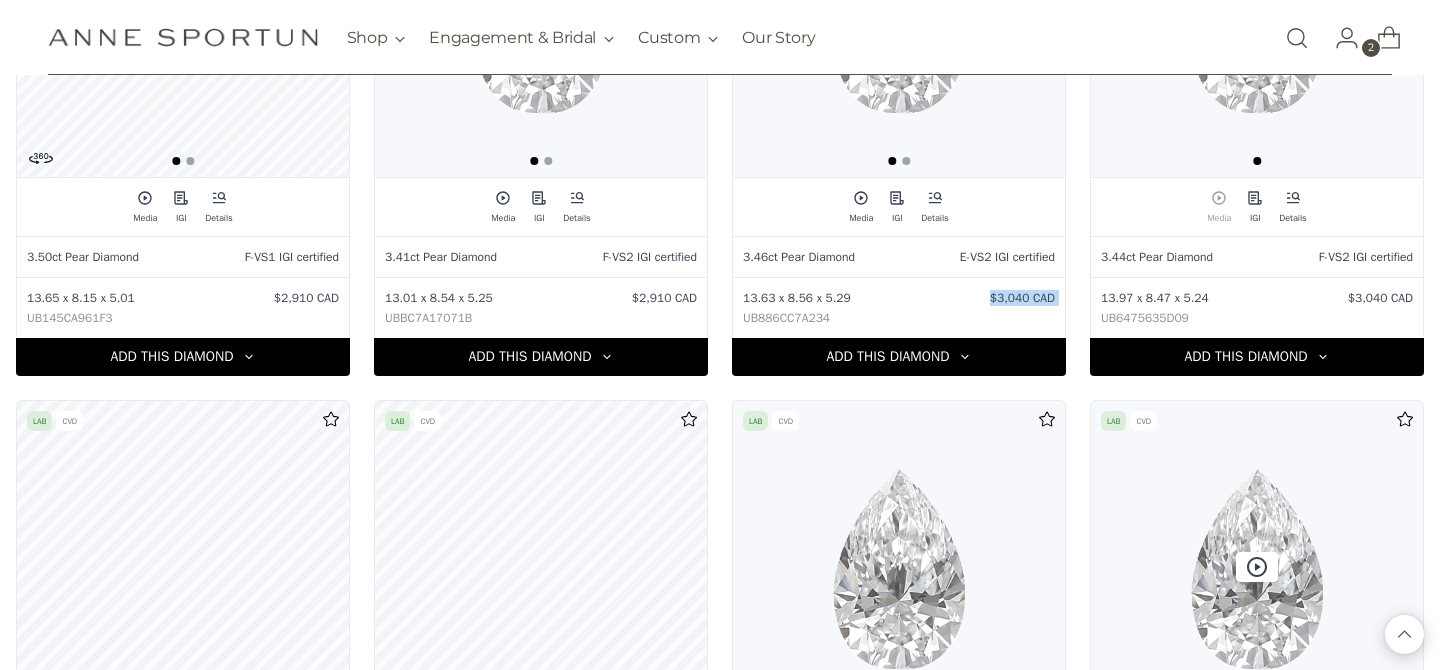 scroll, scrollTop: 1135, scrollLeft: 0, axis: vertical 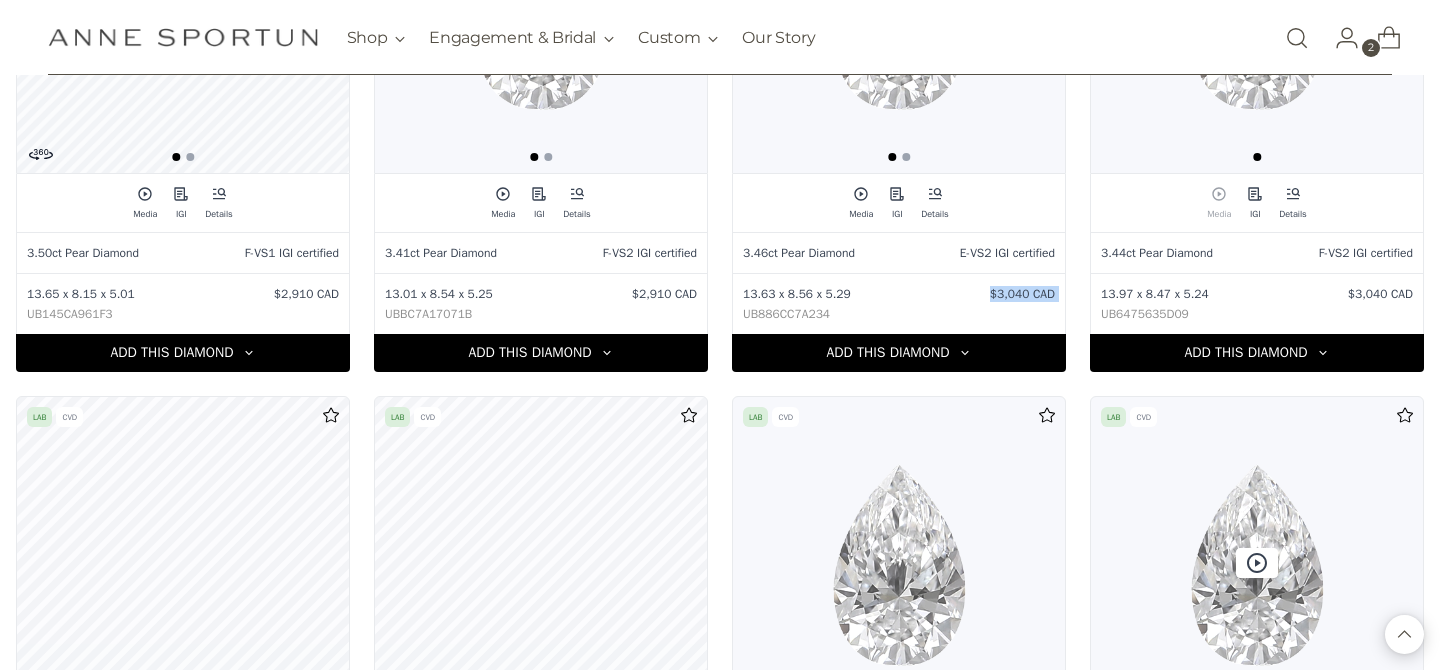 click on "$3,040 CAD" at bounding box center [1022, 294] 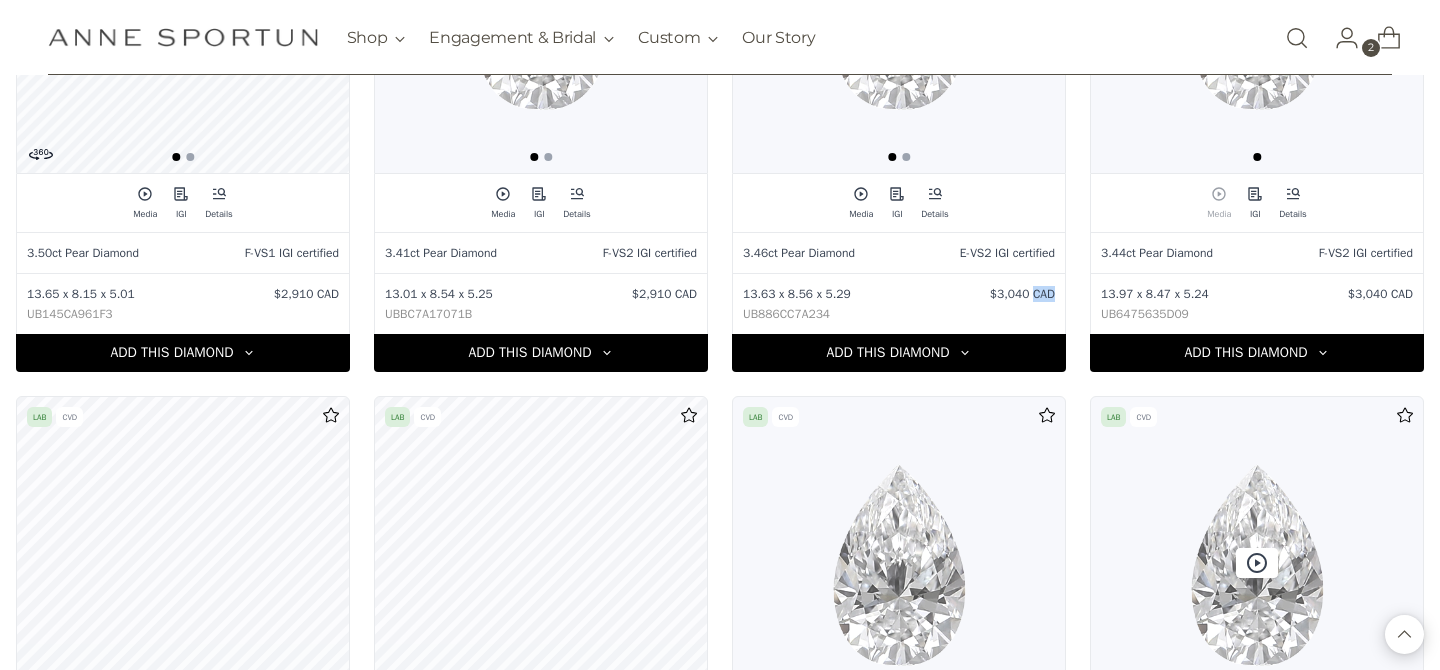 click on "$3,040 CAD" at bounding box center (1022, 294) 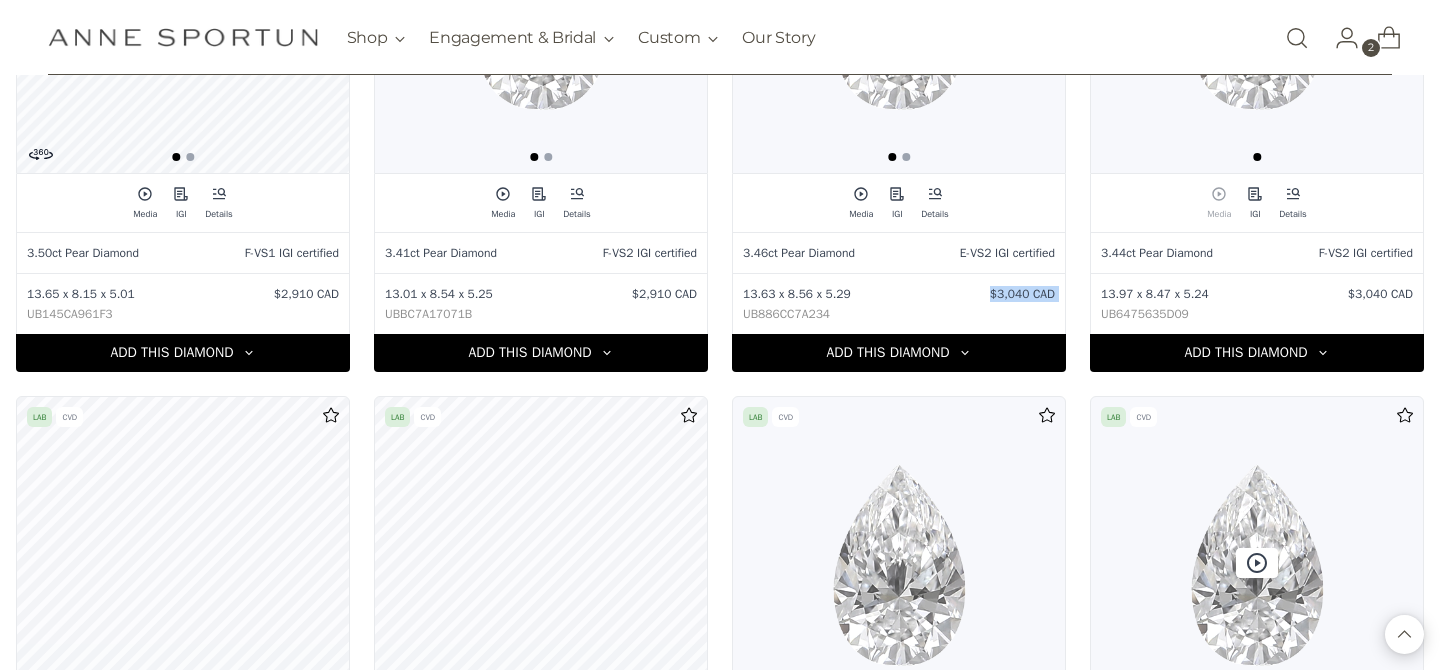 click on "$3,040 CAD" at bounding box center [1022, 294] 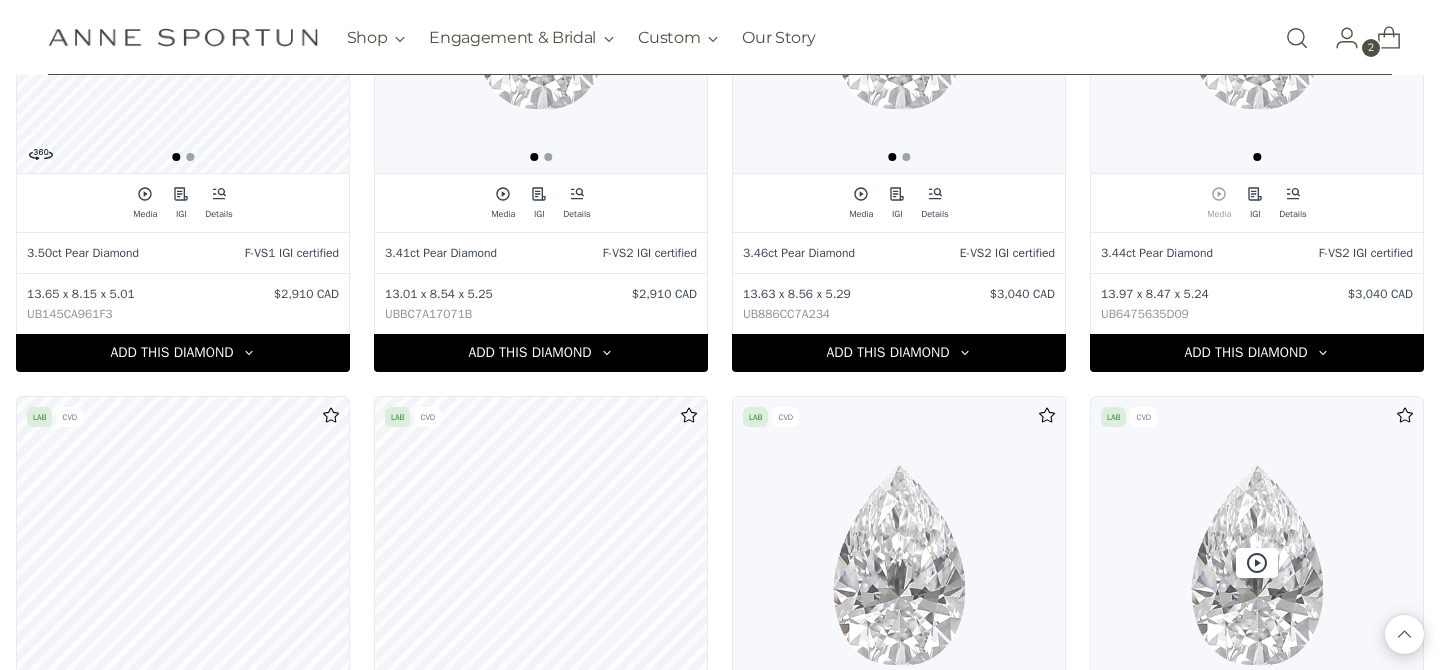 click on "13.63 x 8.56 x 5.29 $3,040 CAD UB886CC7A234" at bounding box center (899, 304) 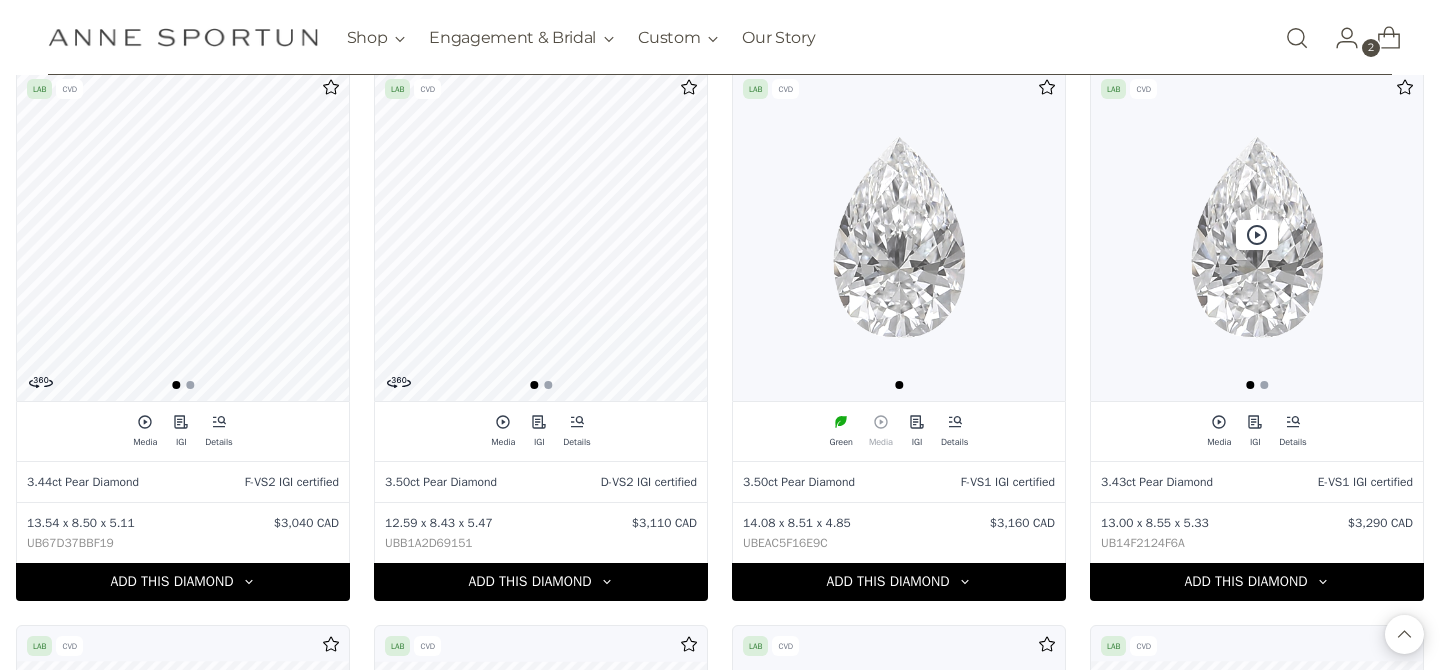 scroll, scrollTop: 1458, scrollLeft: 0, axis: vertical 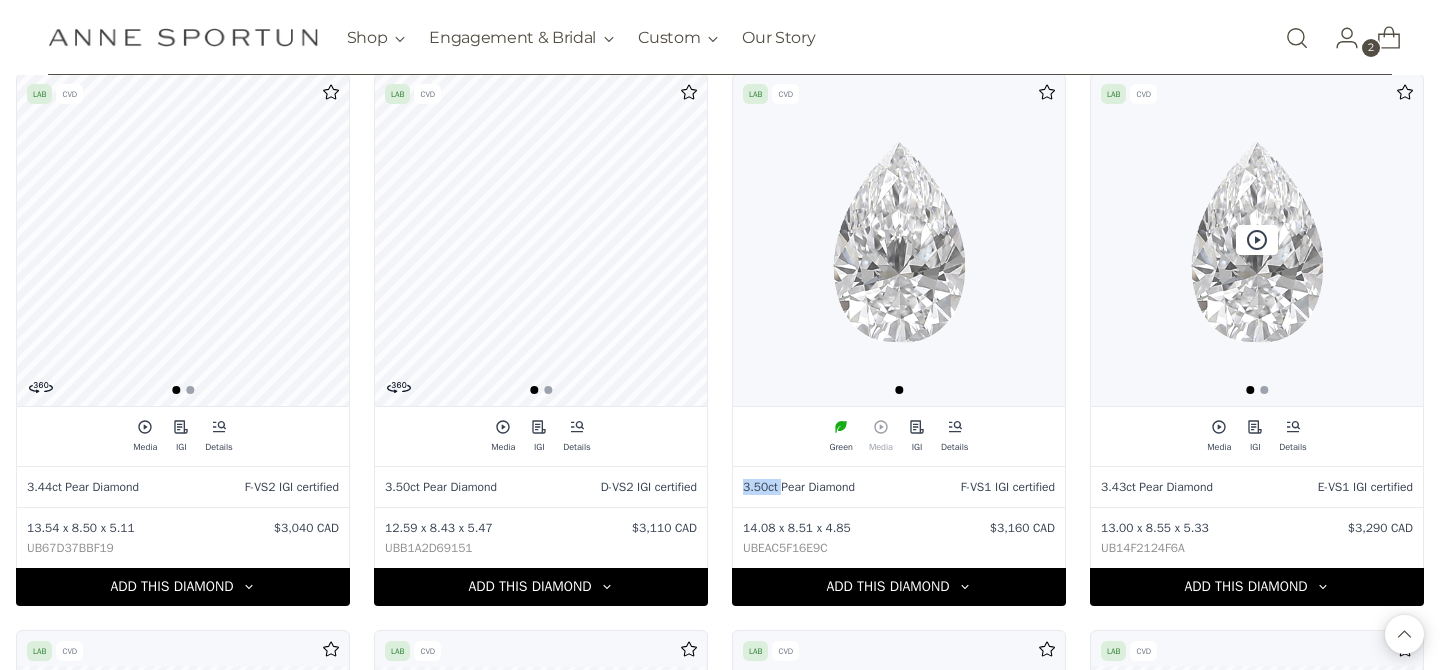 drag, startPoint x: 742, startPoint y: 488, endPoint x: 787, endPoint y: 490, distance: 45.044422 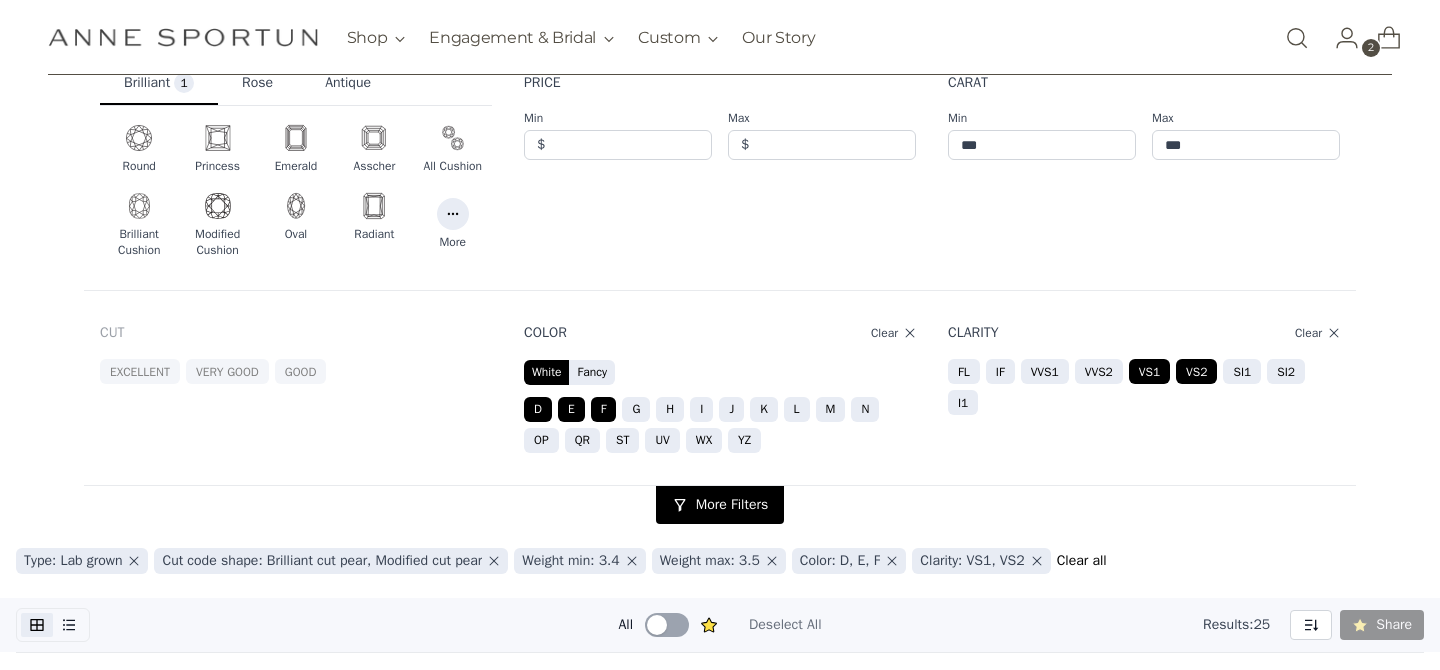scroll, scrollTop: 318, scrollLeft: 0, axis: vertical 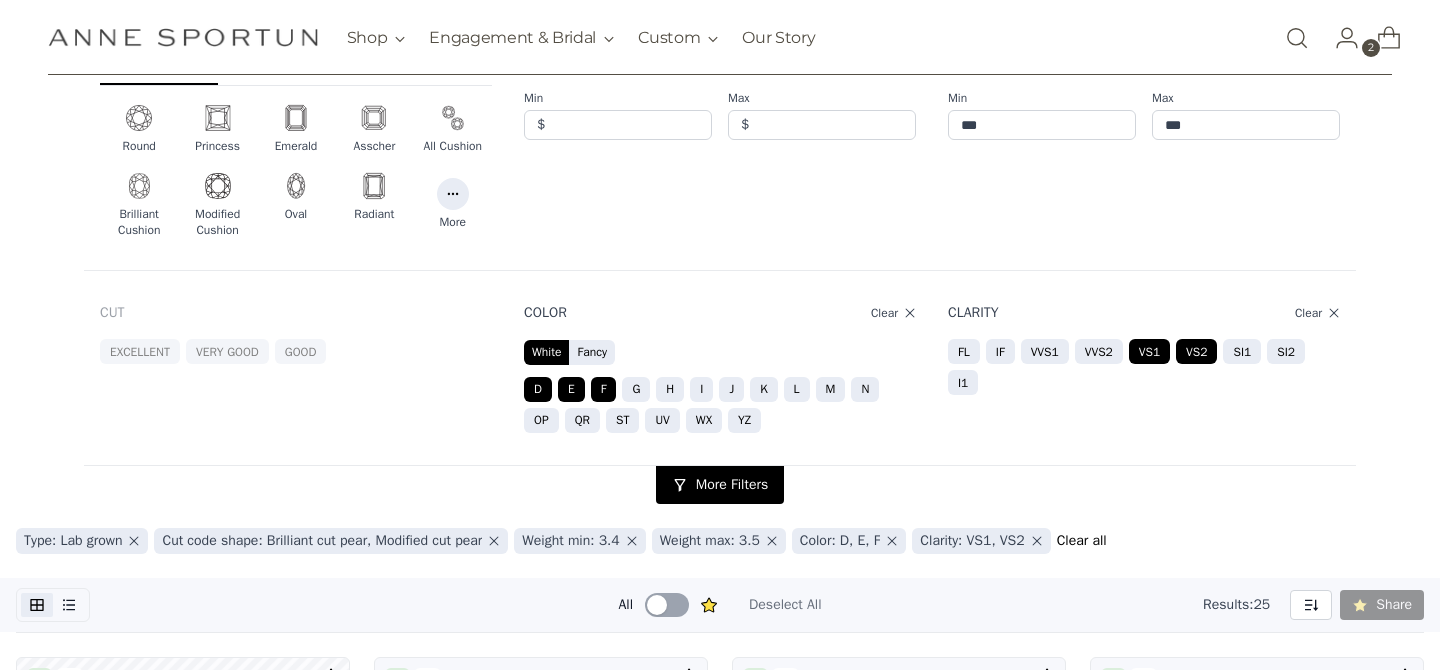 click on "F" at bounding box center [604, 389] 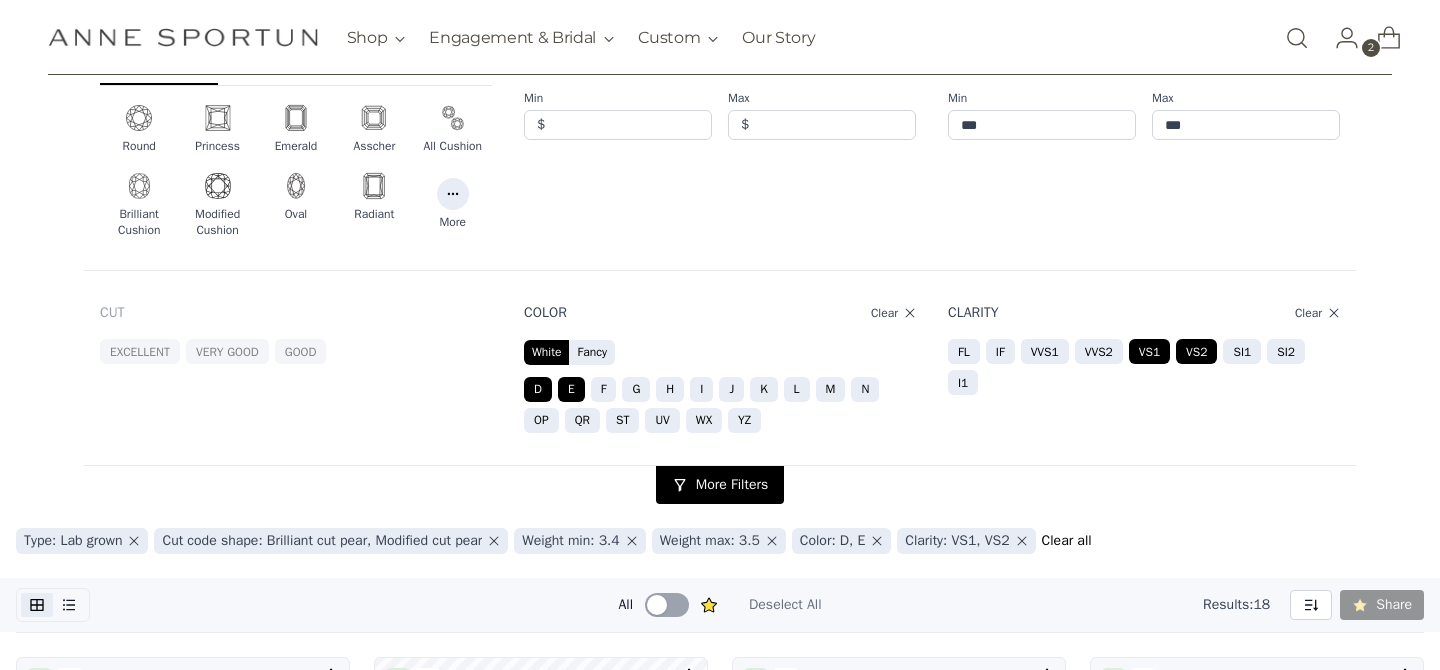 scroll, scrollTop: 0, scrollLeft: 0, axis: both 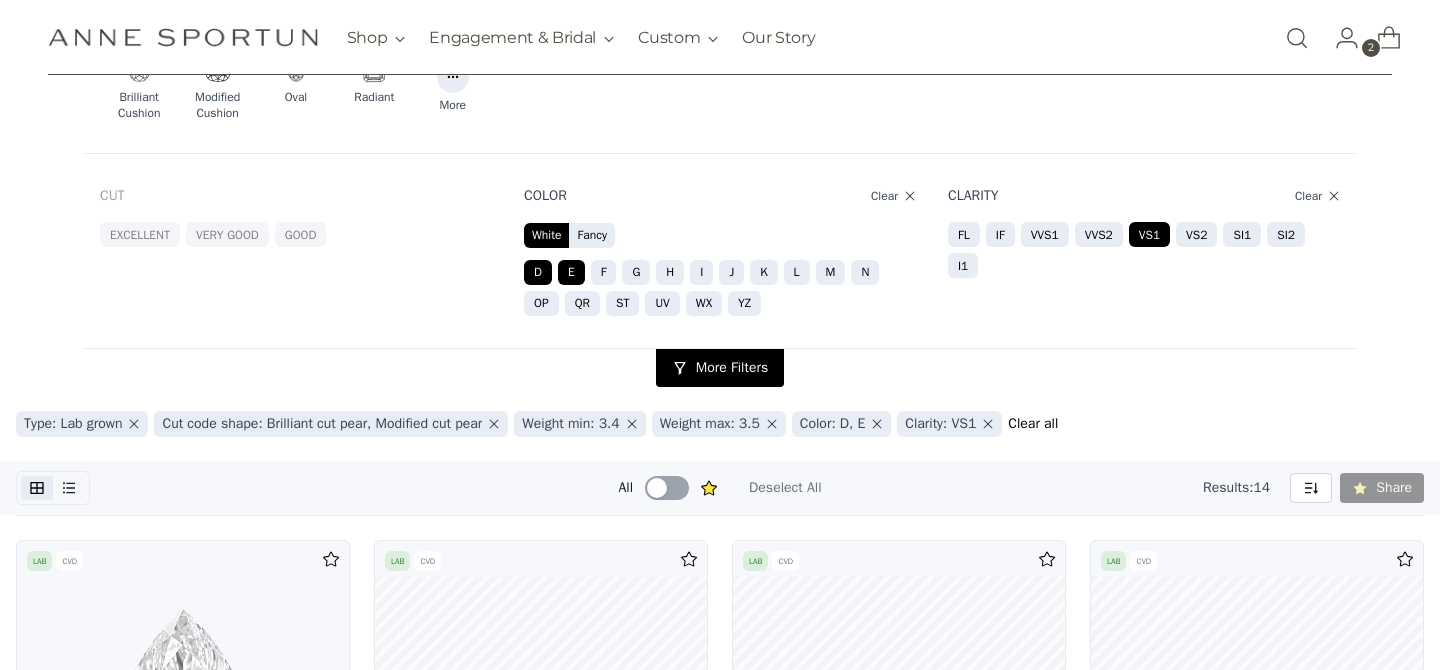 click on "Clarity Clear FL IF VVS1 VVS2 VS1 VS2 SI1 SI2 I1" at bounding box center [1144, 251] 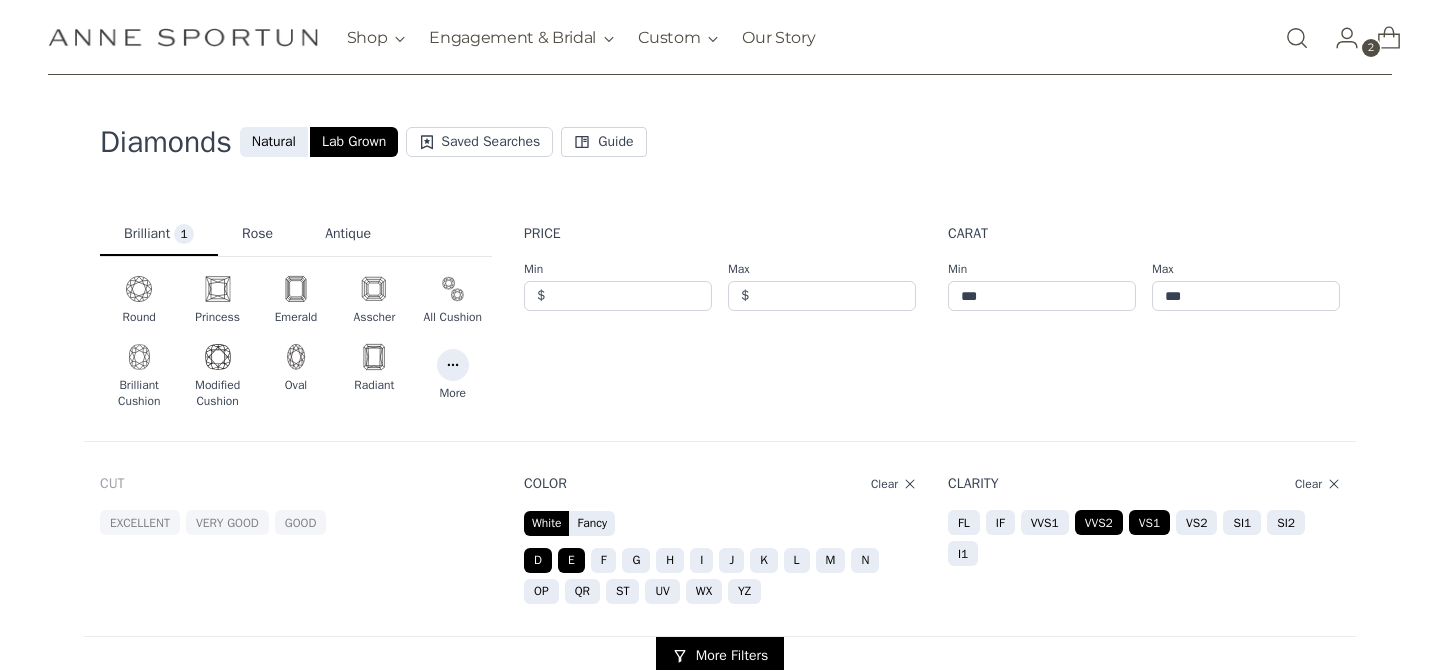 click on "VS1" at bounding box center (1149, 522) 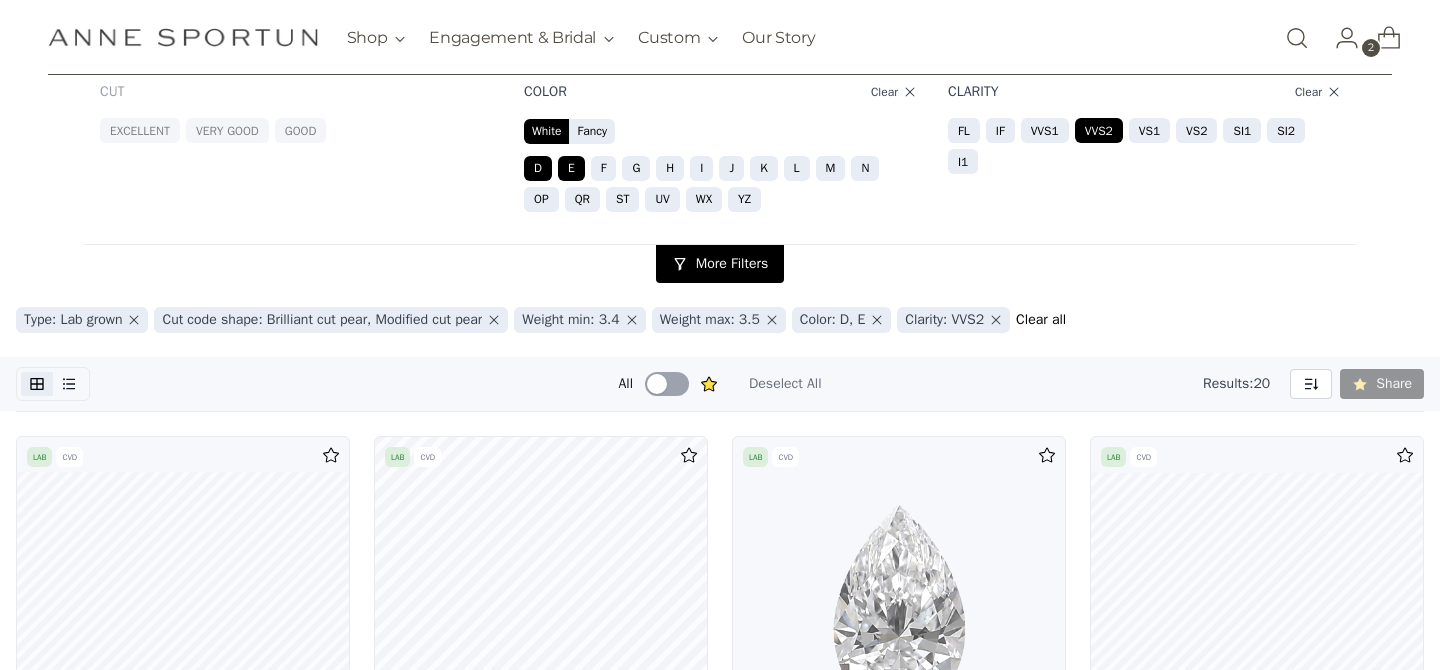 click on "Excellent Very Good Good" at bounding box center [296, 130] 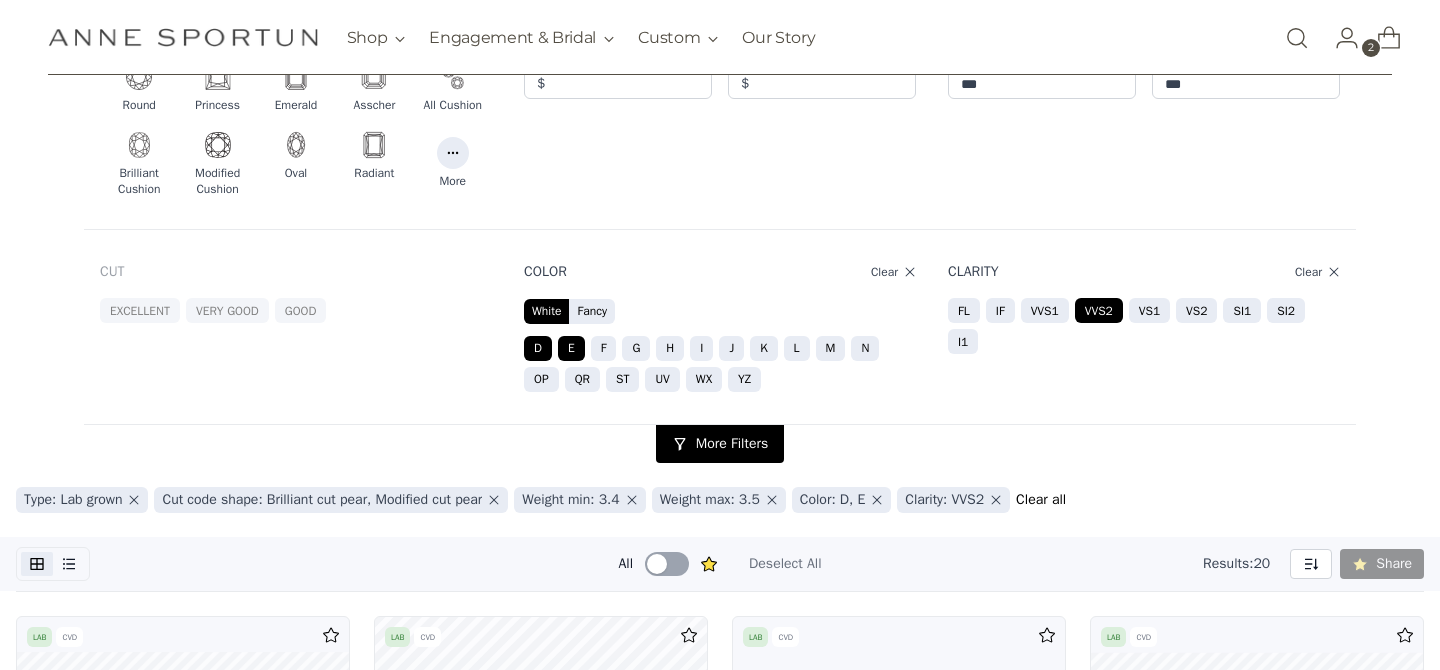 click on "Excellent Very Good Good" at bounding box center (296, 310) 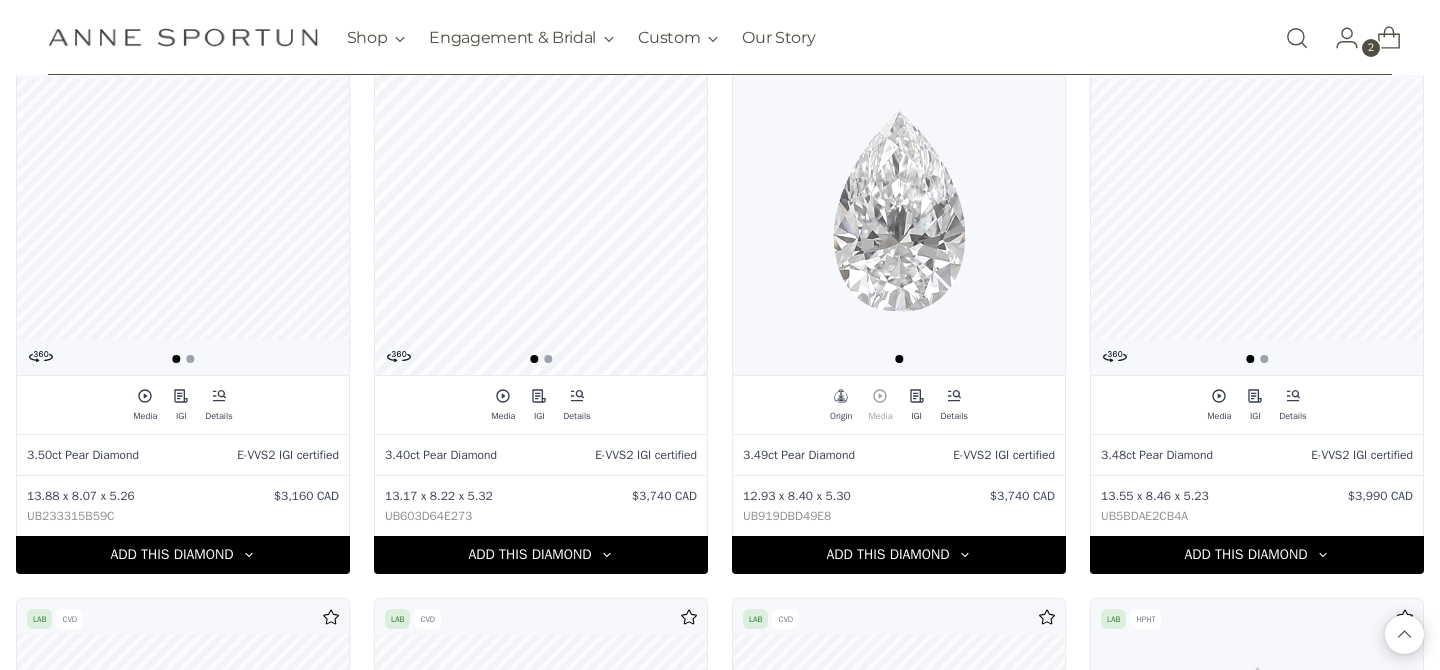 click at bounding box center [899, 209] 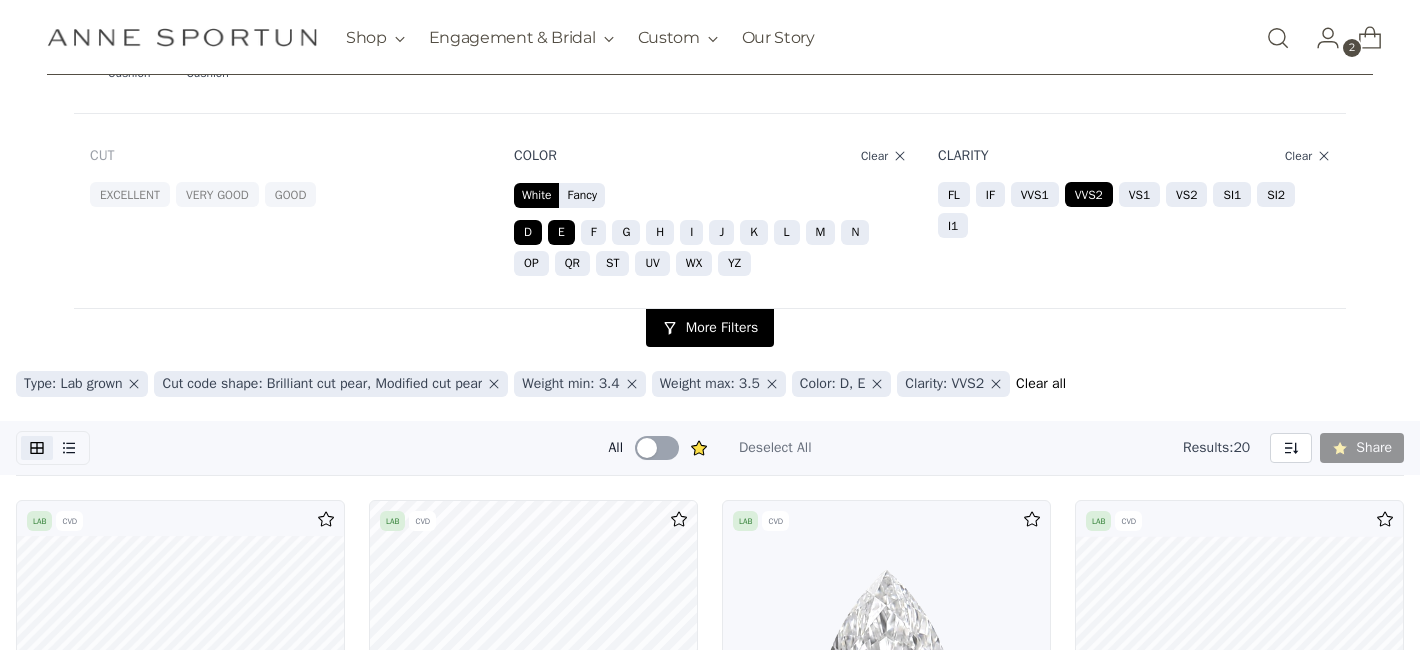 click on "E" at bounding box center (561, 232) 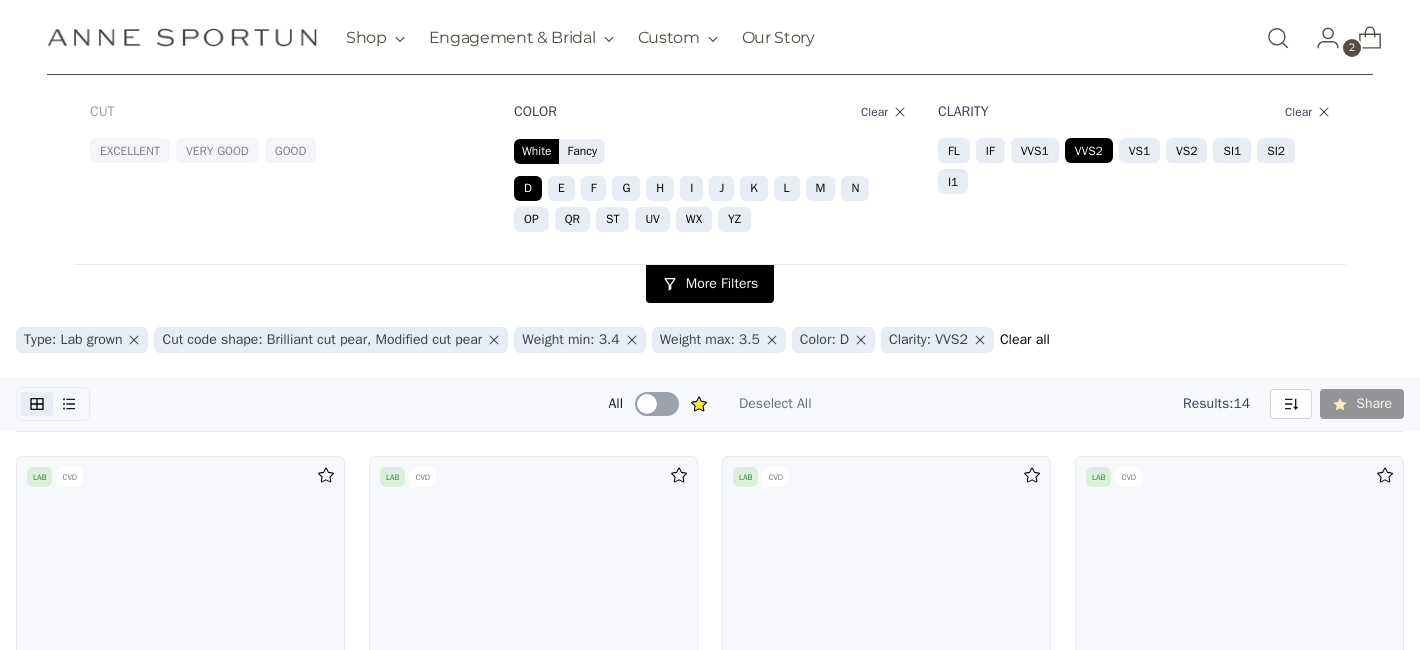 click on "VS1" at bounding box center (1139, 150) 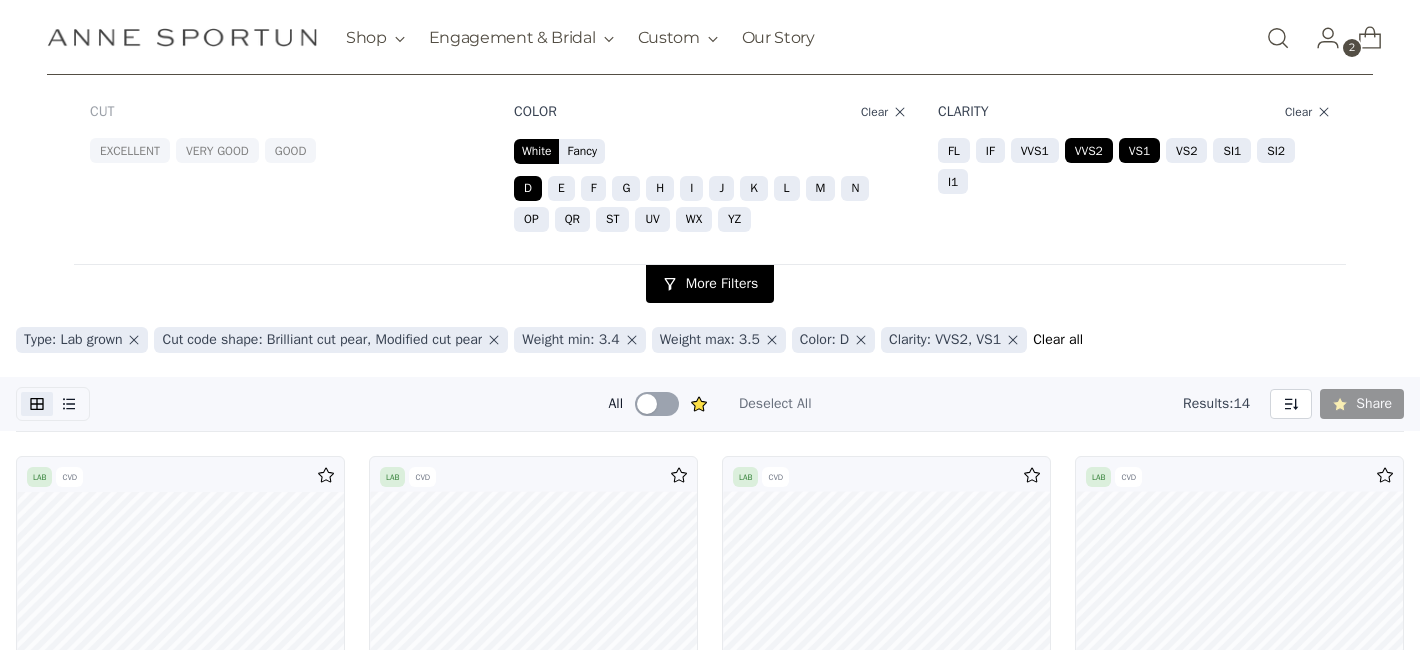 click on "FL IF VVS1 VVS2 VS1 VS2 SI1 SI2 I1" at bounding box center (1134, 166) 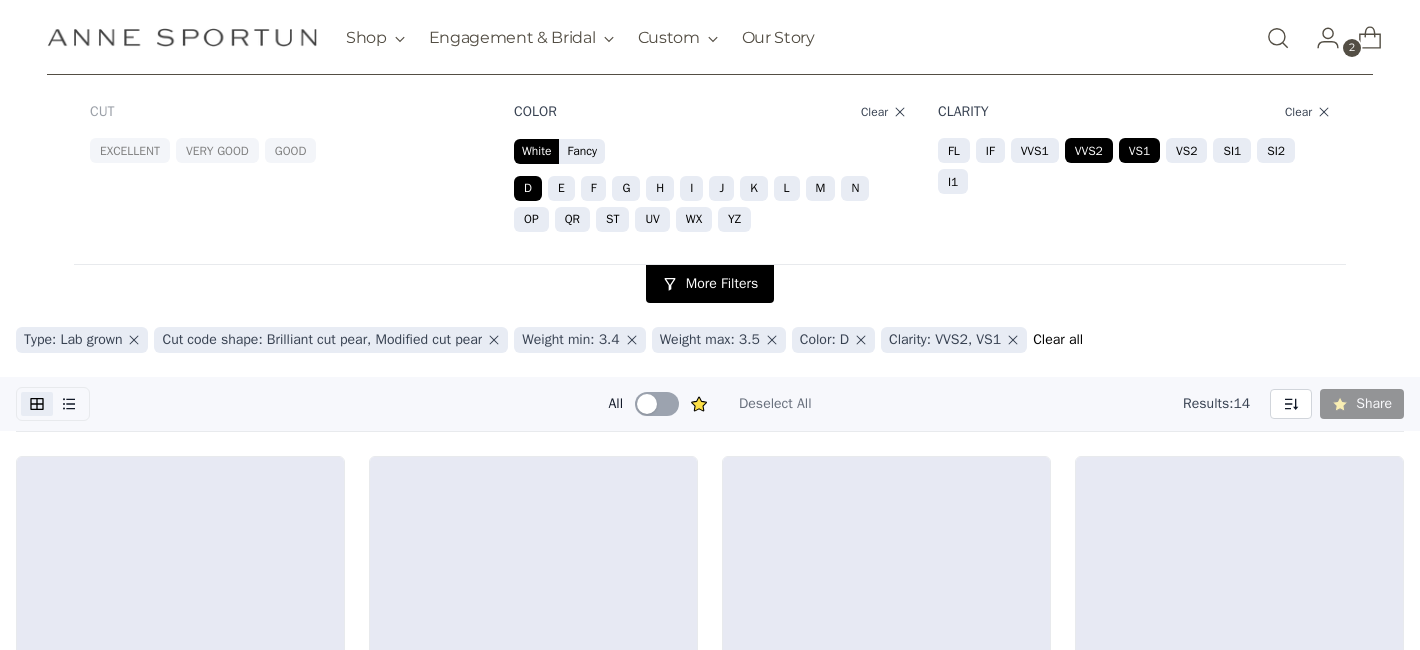 click on "VVS2" at bounding box center [1089, 150] 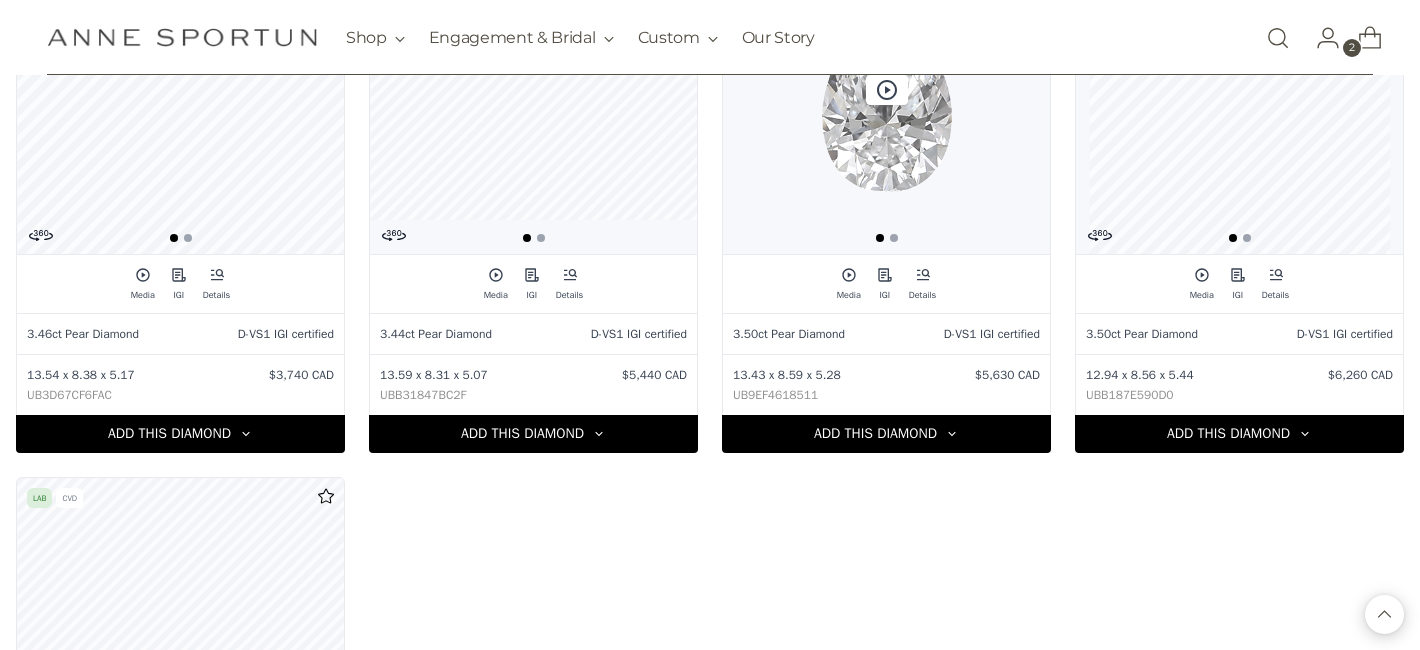 scroll, scrollTop: 1037, scrollLeft: 0, axis: vertical 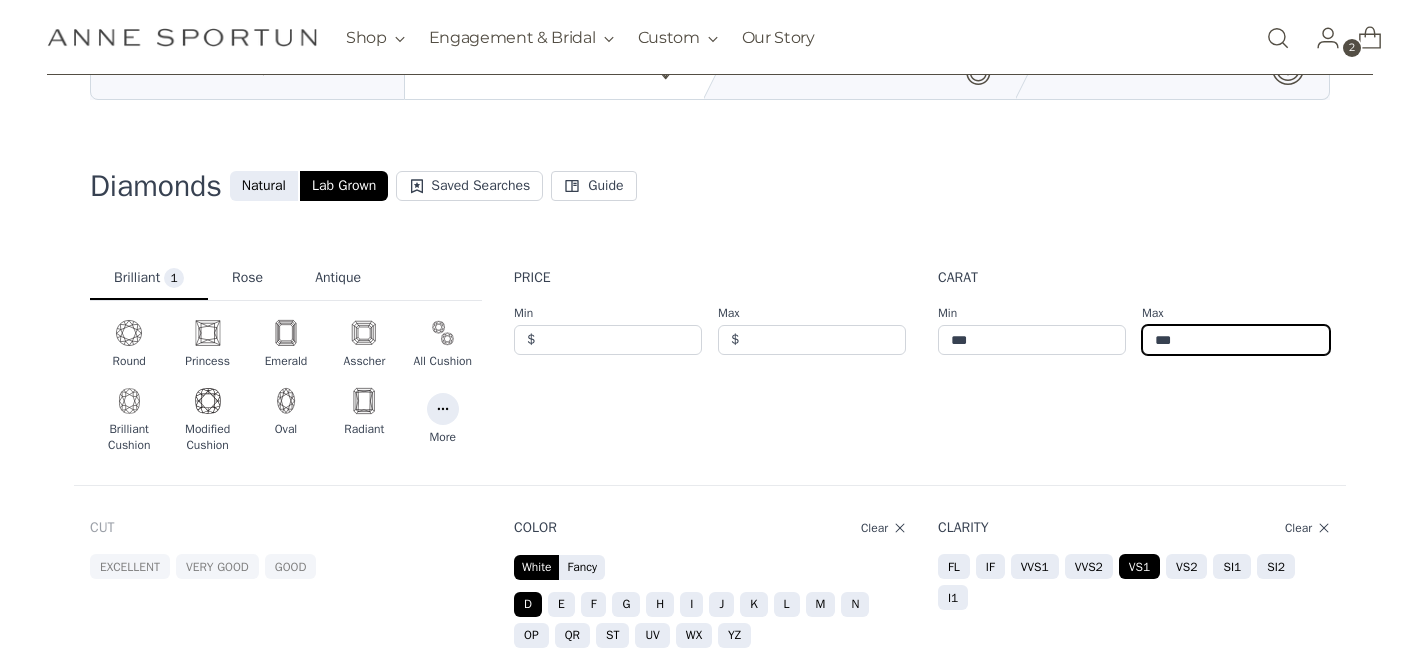 click on "***" at bounding box center [1236, 340] 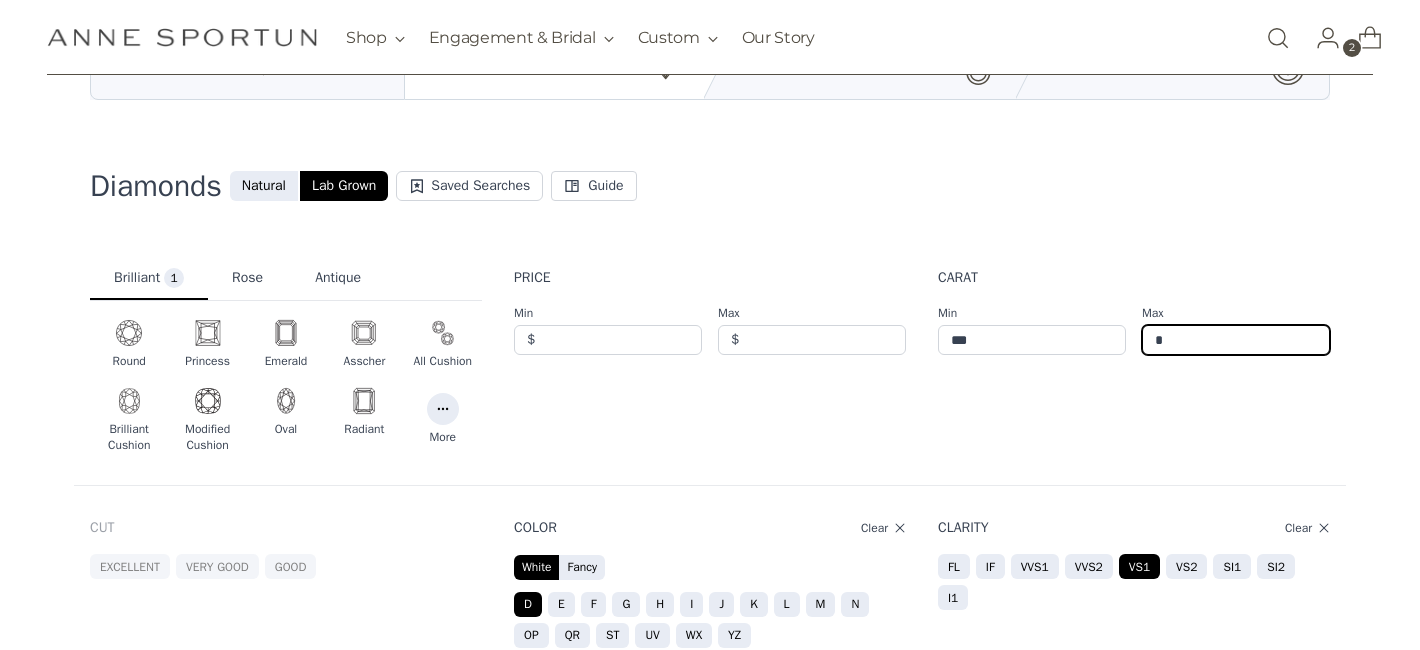 type on "*" 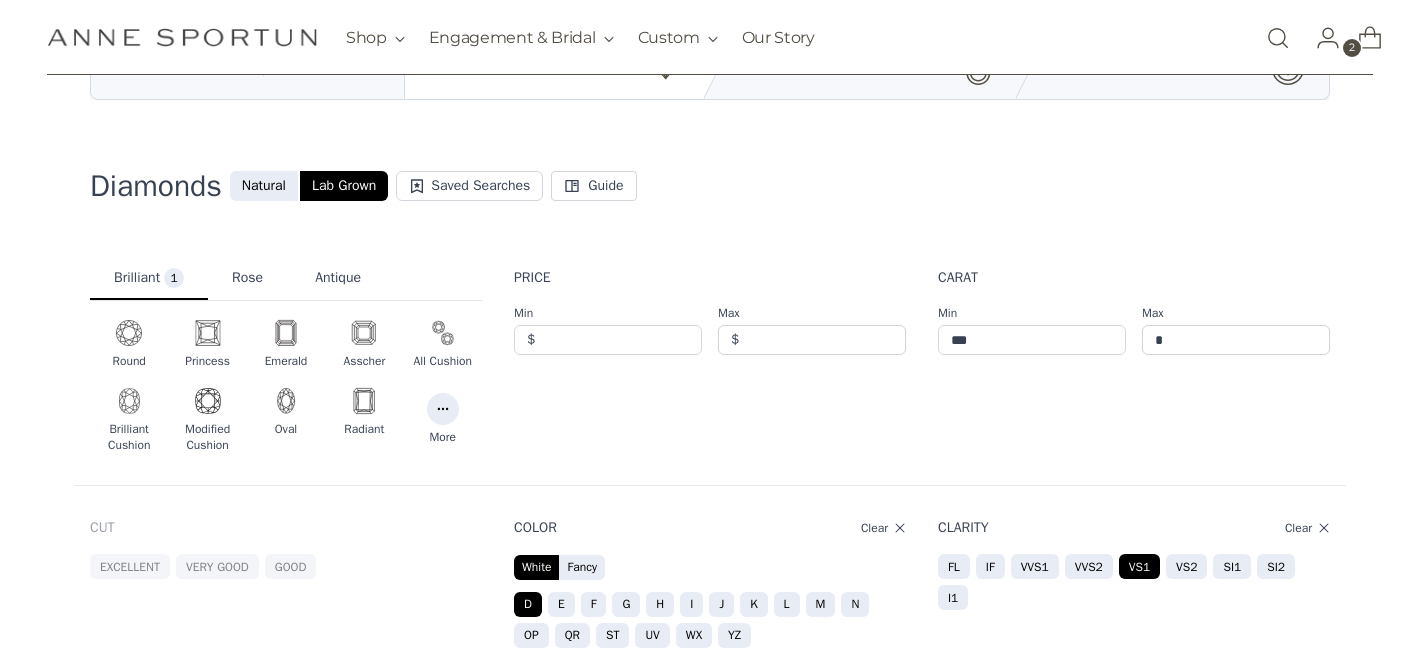 click on "Carat Min *** Max *" at bounding box center (1134, 361) 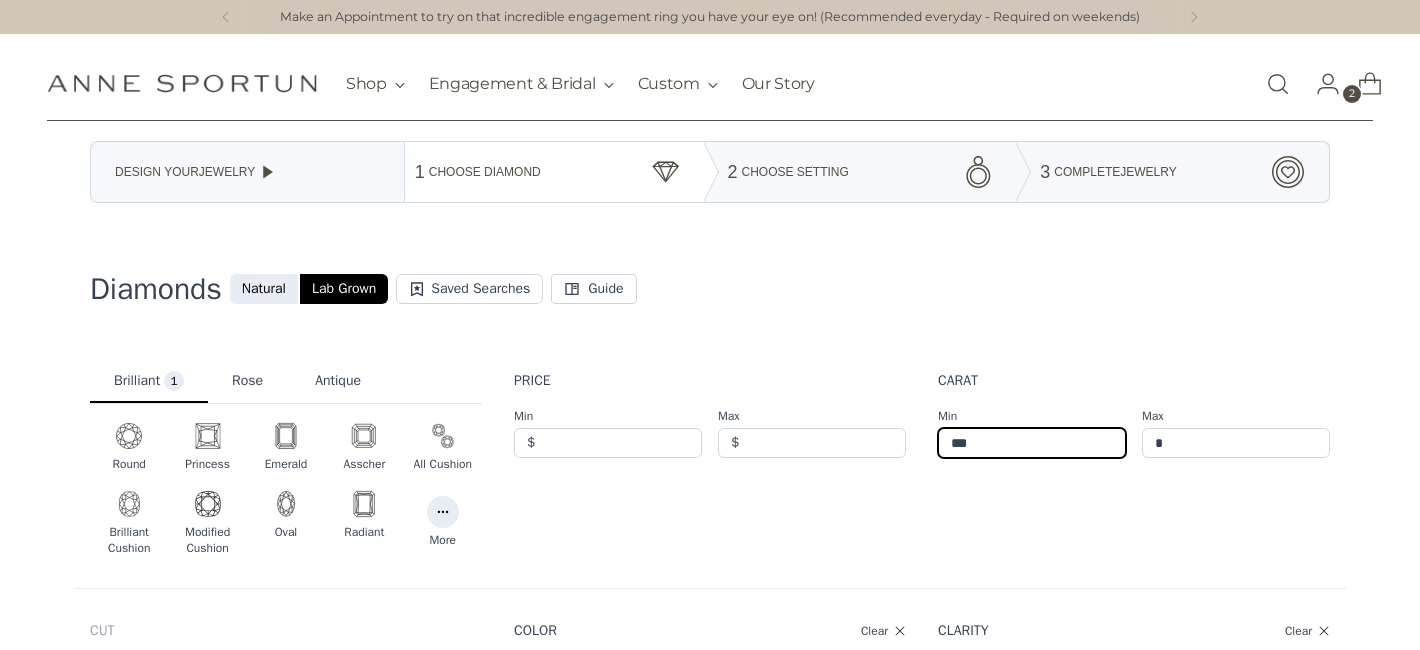 click on "***" at bounding box center (1032, 443) 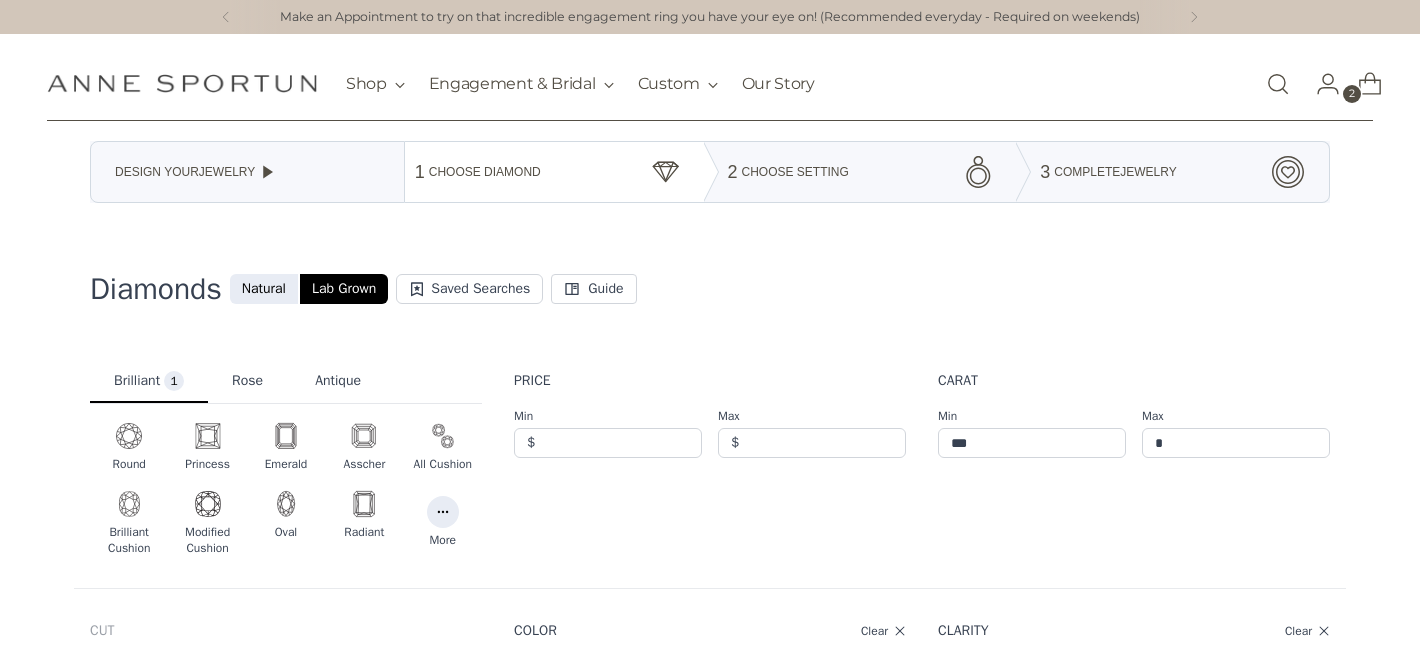 click on "Carat Min *** Max *" at bounding box center [1134, 464] 